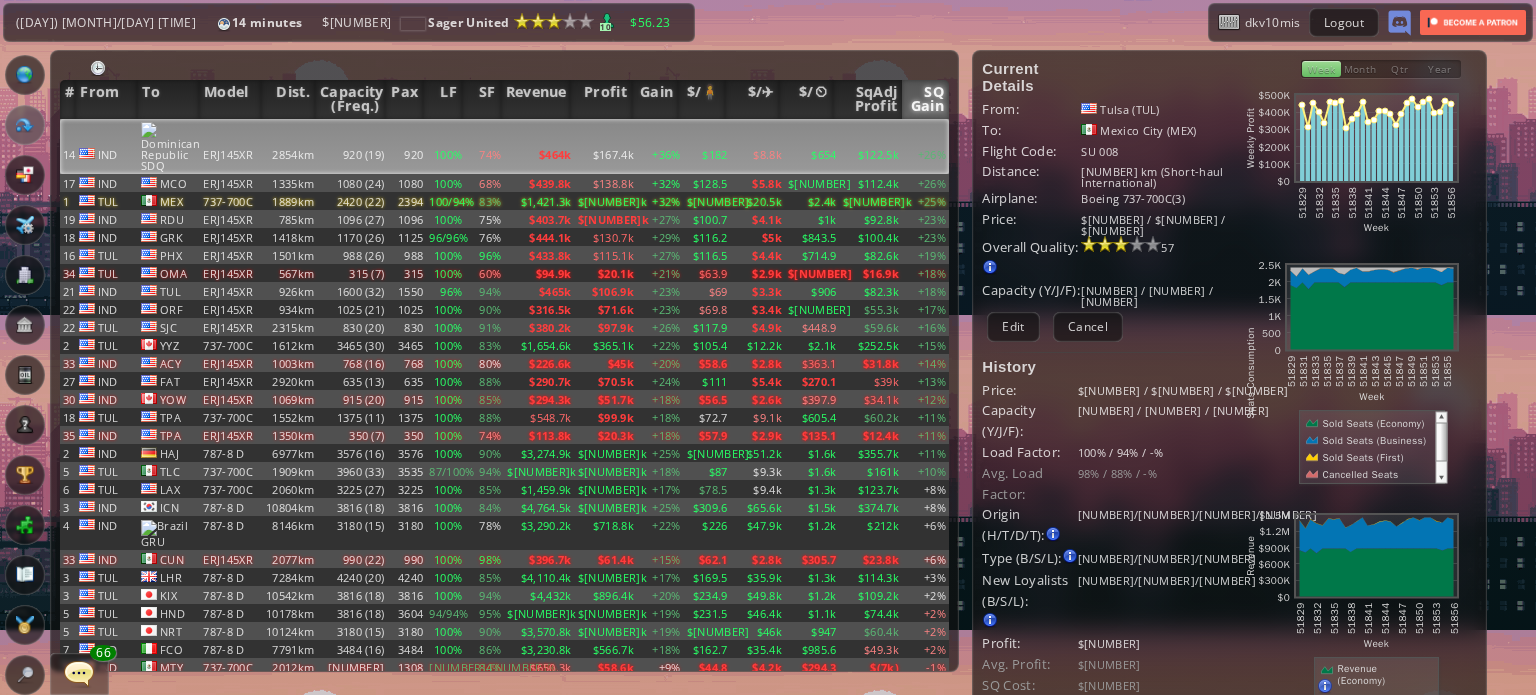 scroll, scrollTop: 0, scrollLeft: 0, axis: both 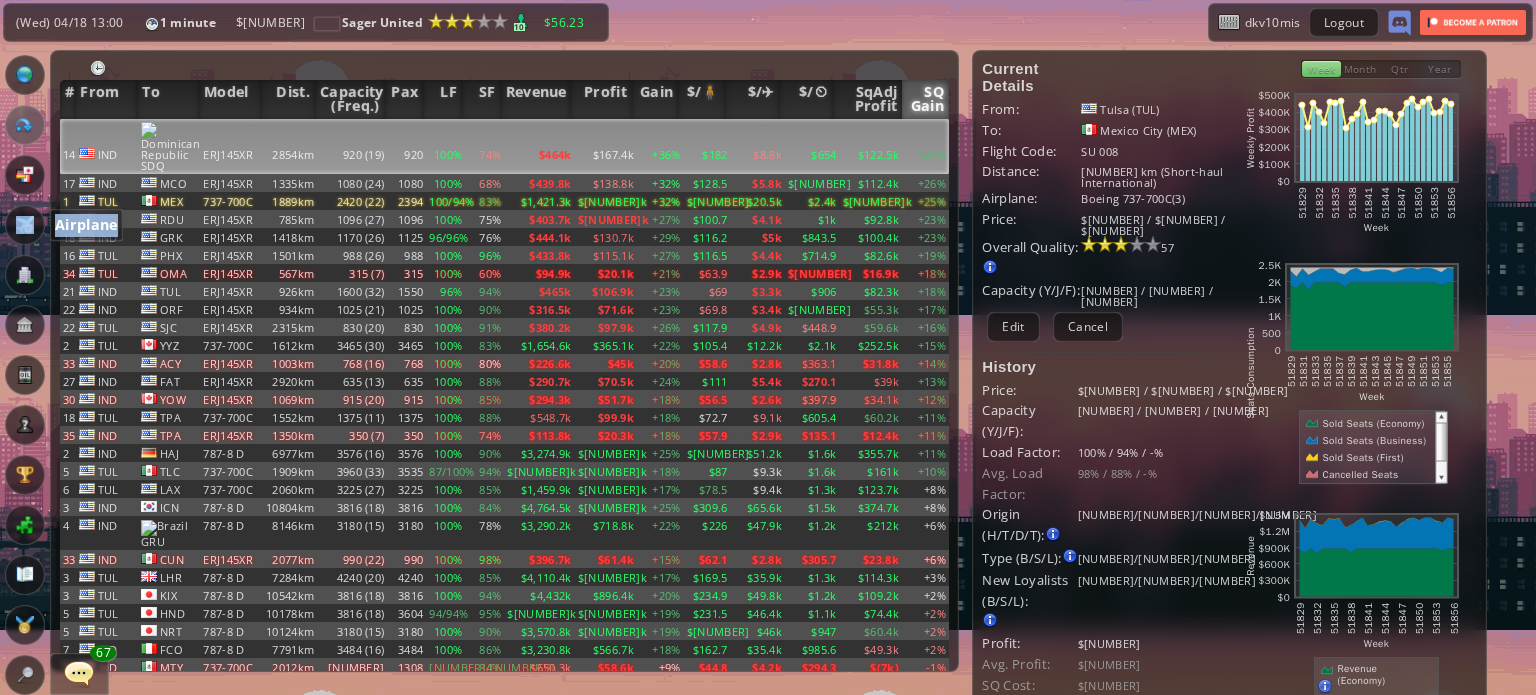click on "World Map
Flights
Country
Airplane
Office Bank Oil Log" at bounding box center (61, 400) 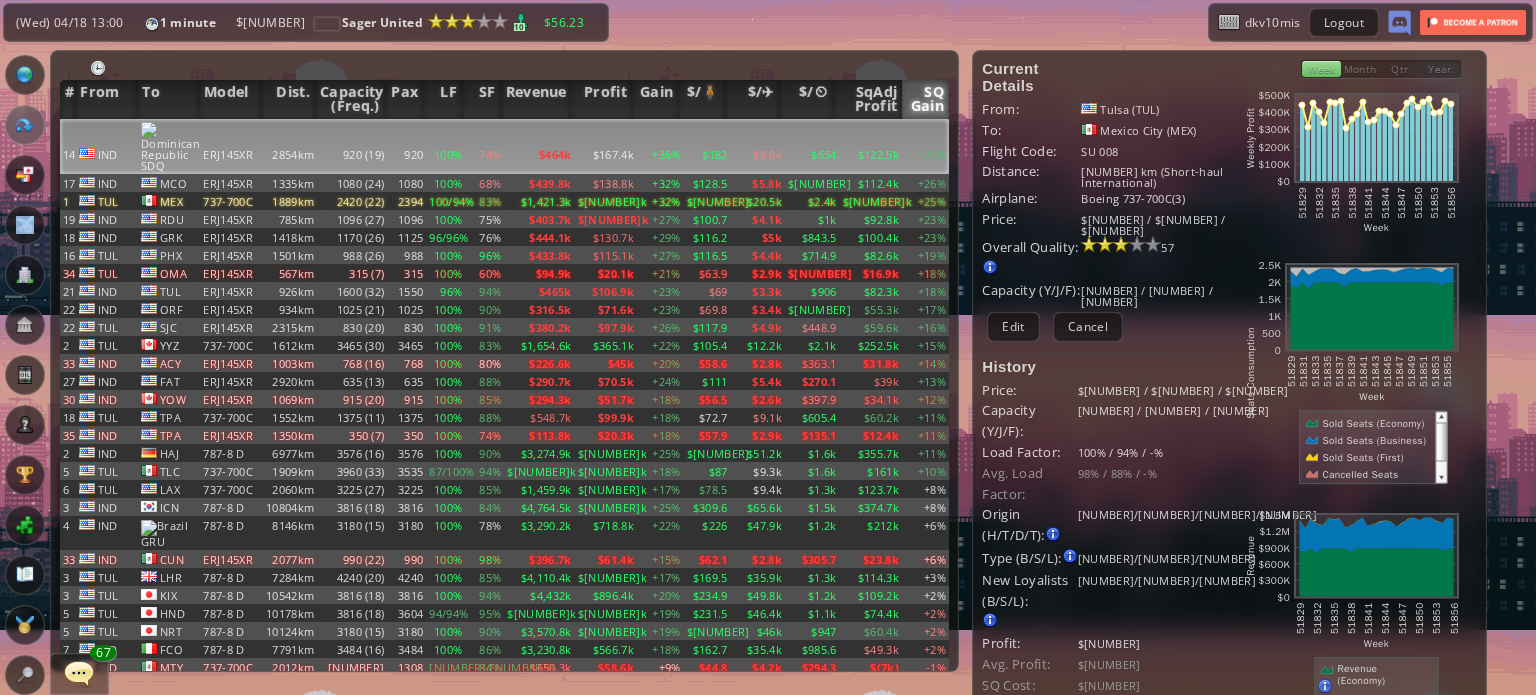 click on "Office" at bounding box center [25, 275] 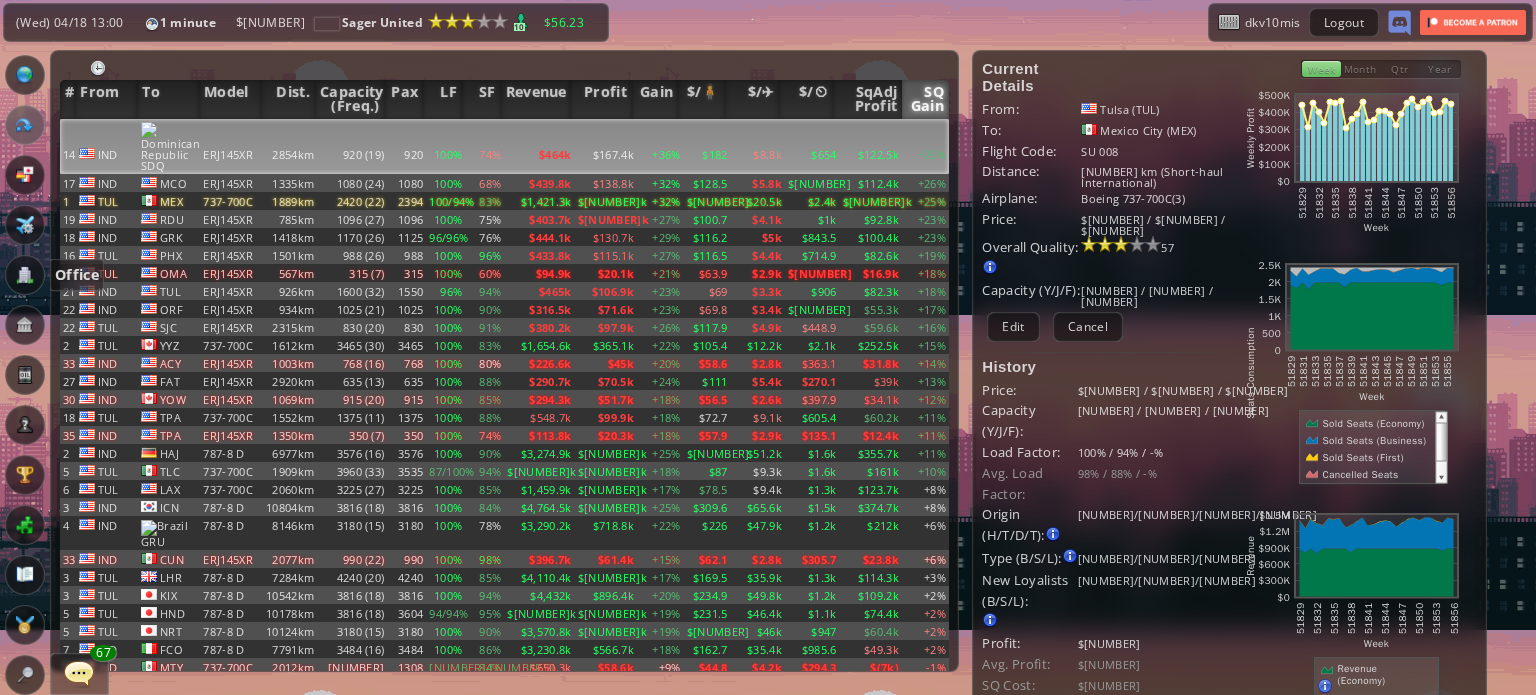click at bounding box center [25, 275] 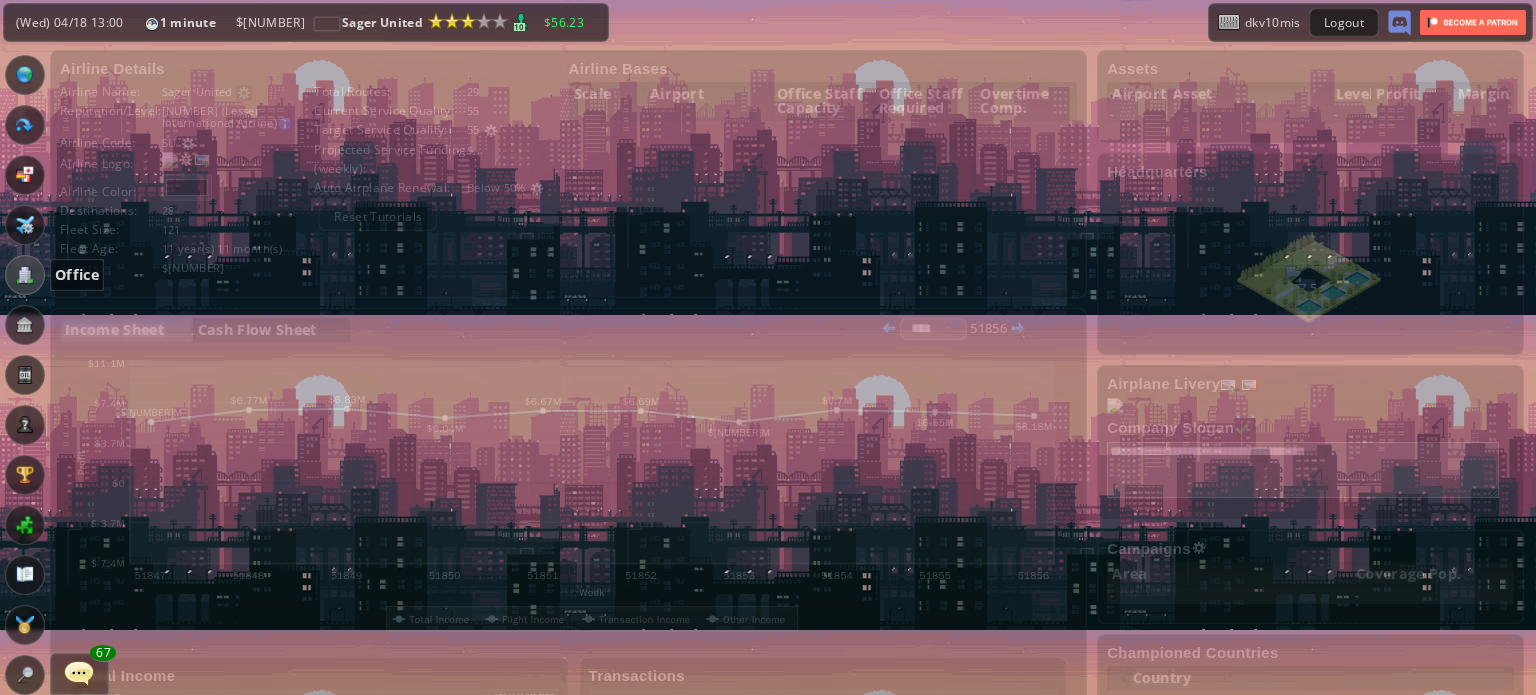 click at bounding box center [25, 275] 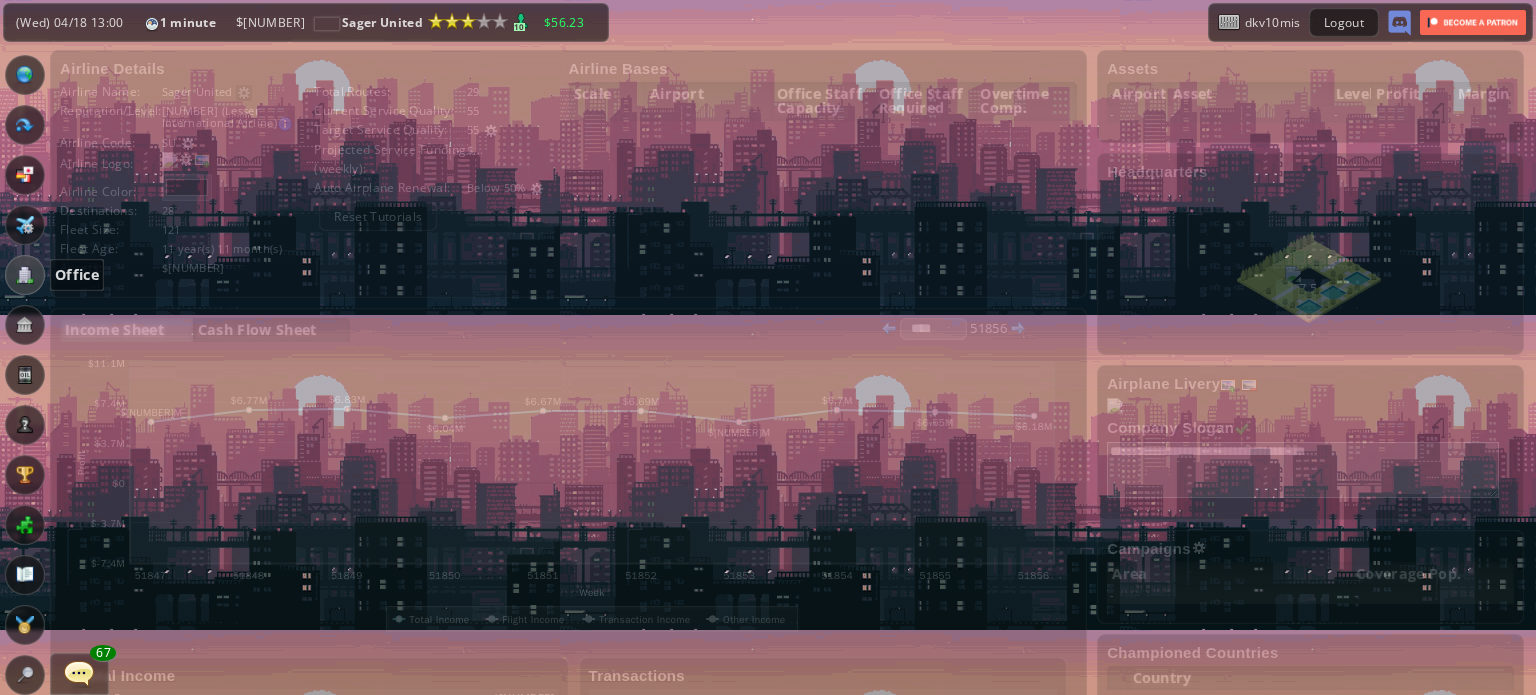 click at bounding box center (25, 275) 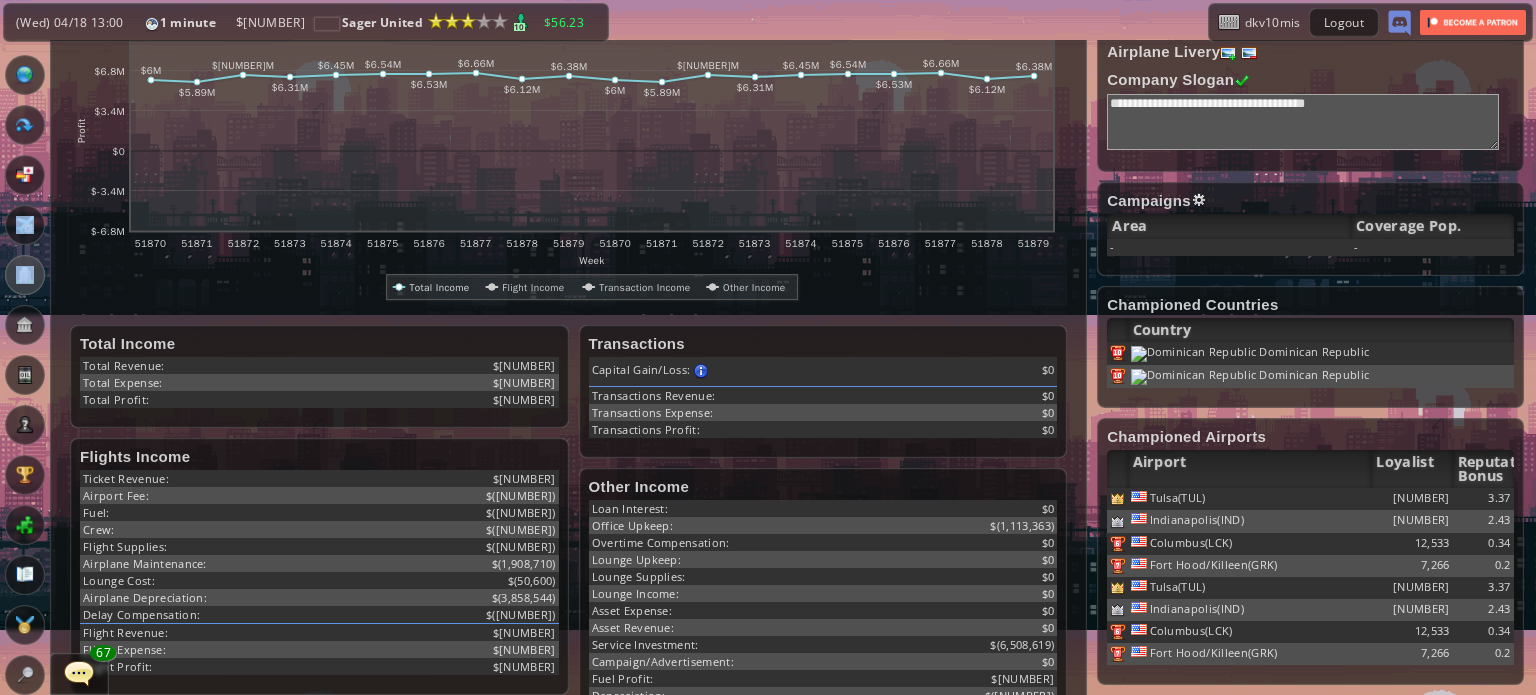 scroll, scrollTop: 200, scrollLeft: 0, axis: vertical 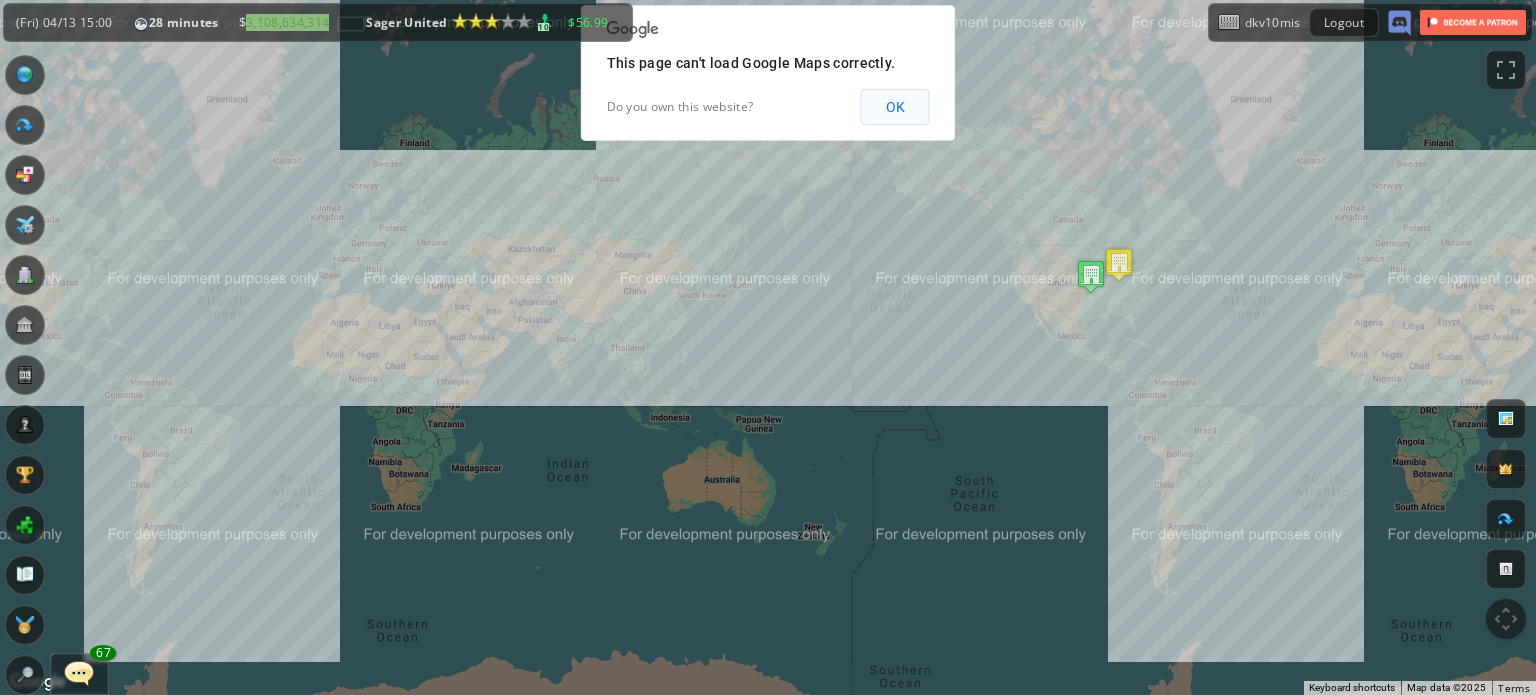 click on "OK" at bounding box center [895, 107] 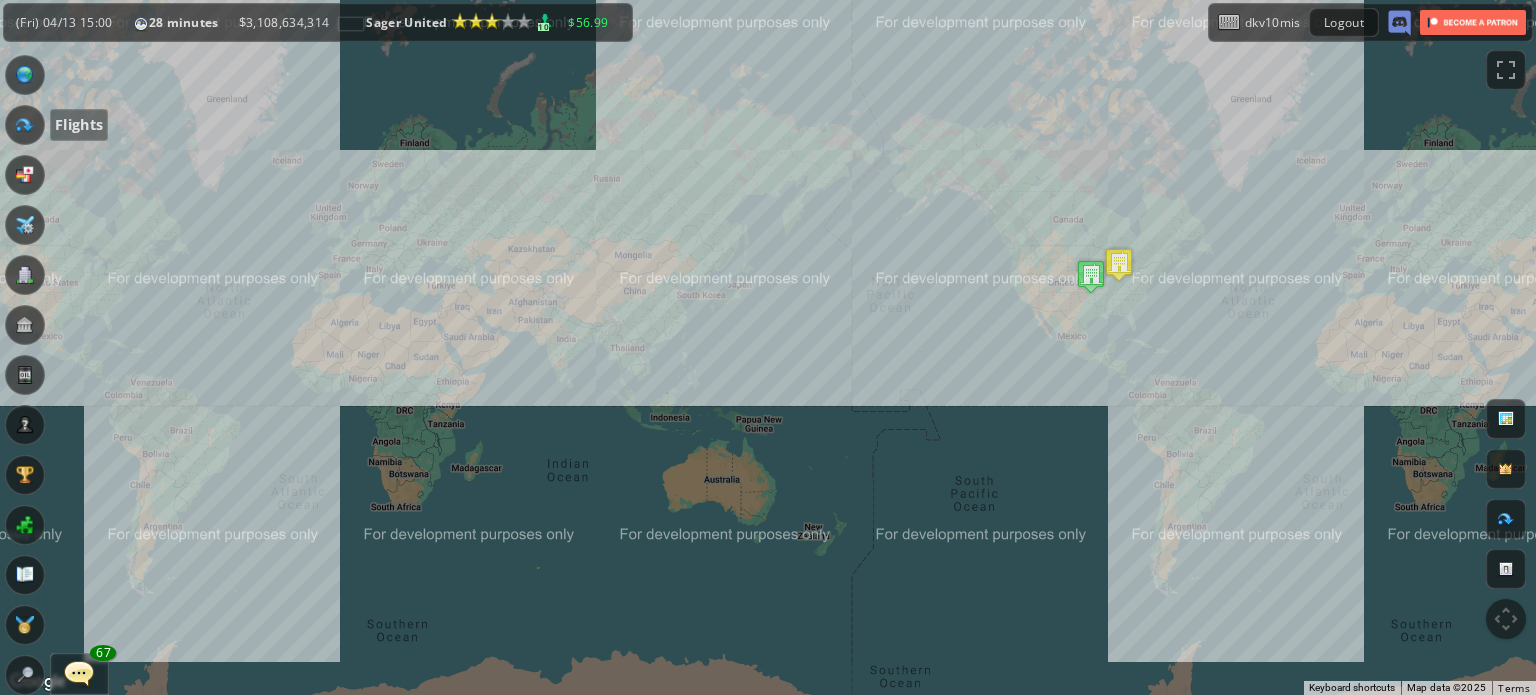 click at bounding box center [25, 125] 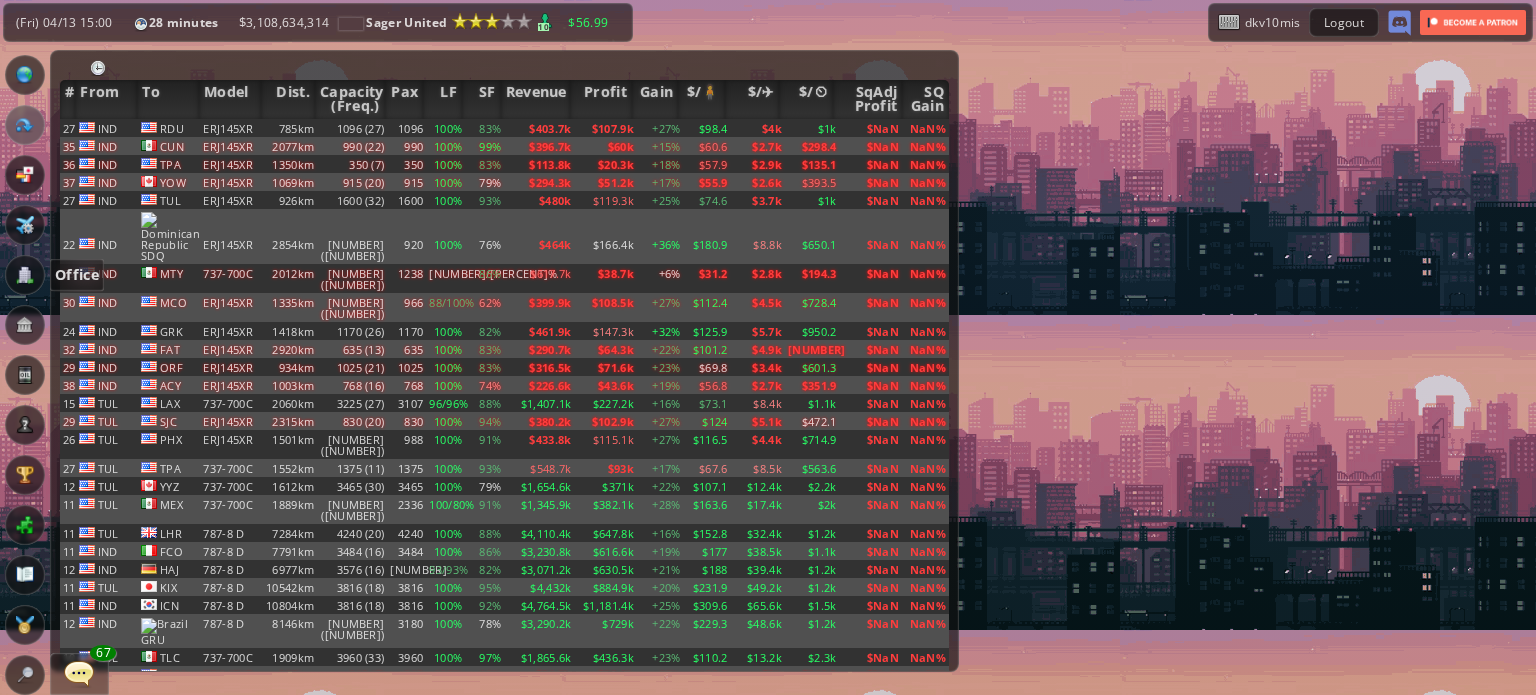 click at bounding box center [25, 275] 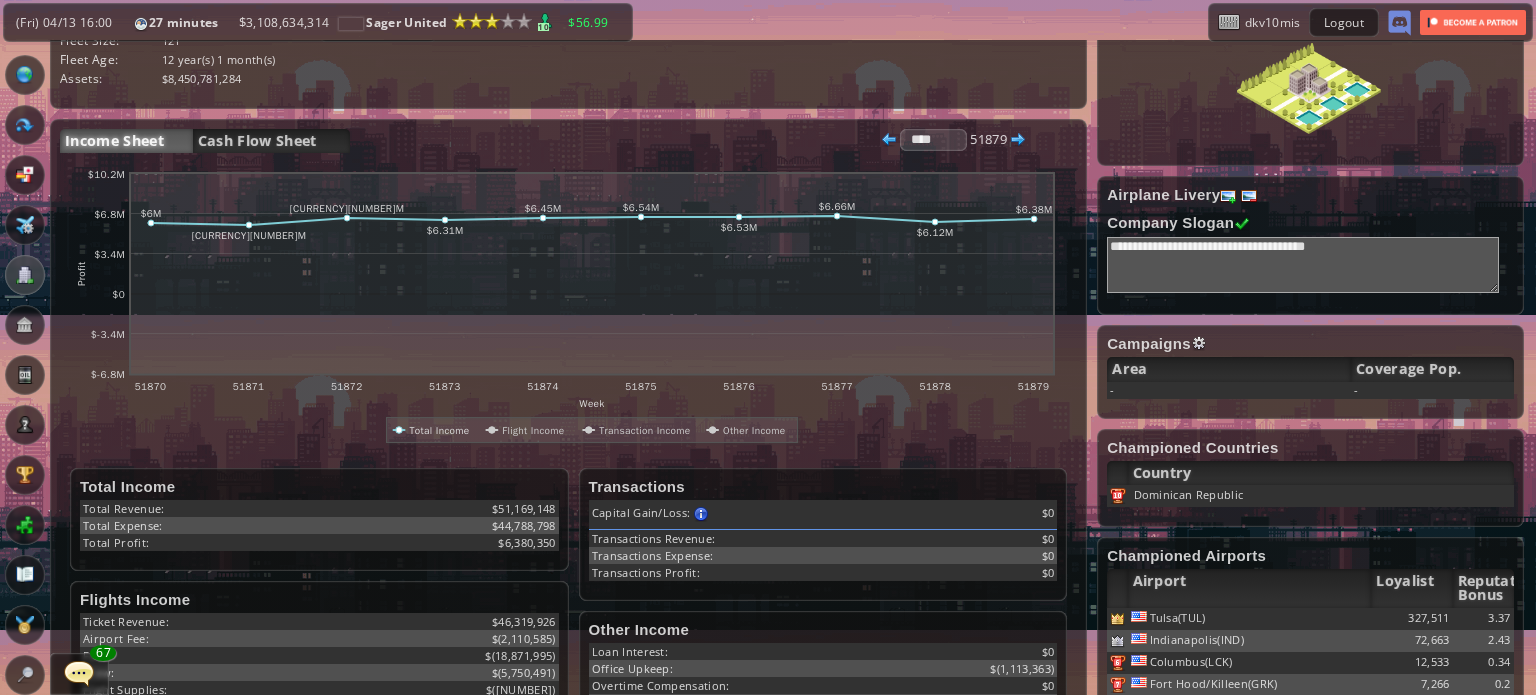 scroll, scrollTop: 0, scrollLeft: 0, axis: both 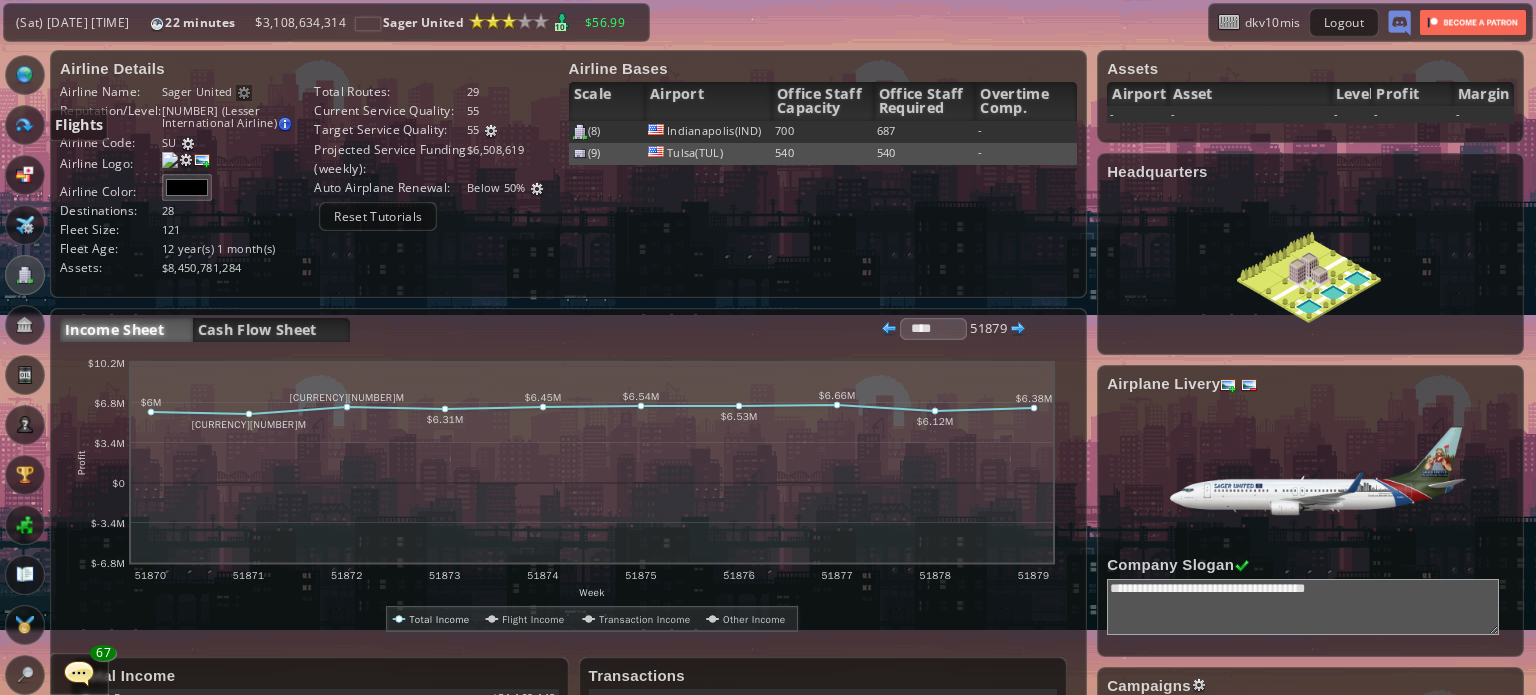 click at bounding box center (25, 125) 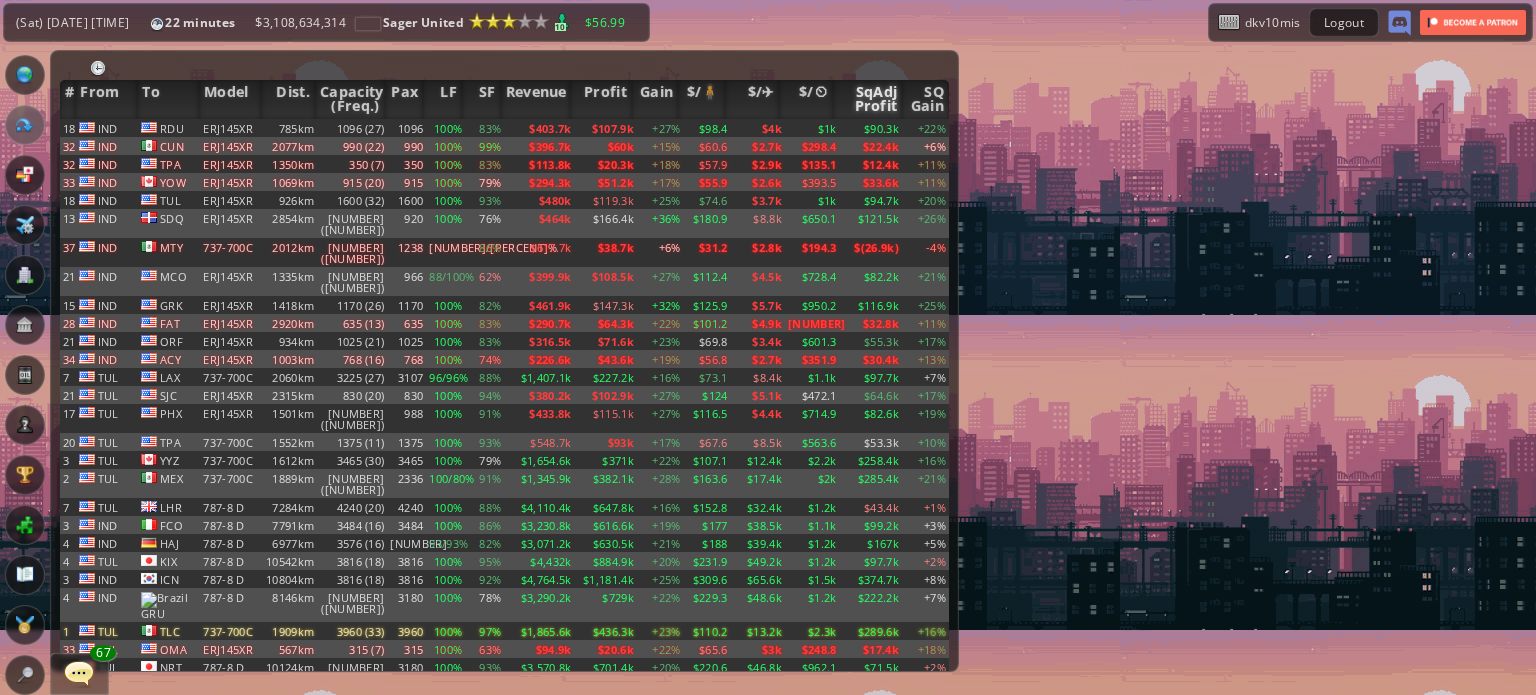 click on "SqAdj Profit" at bounding box center (868, 99) 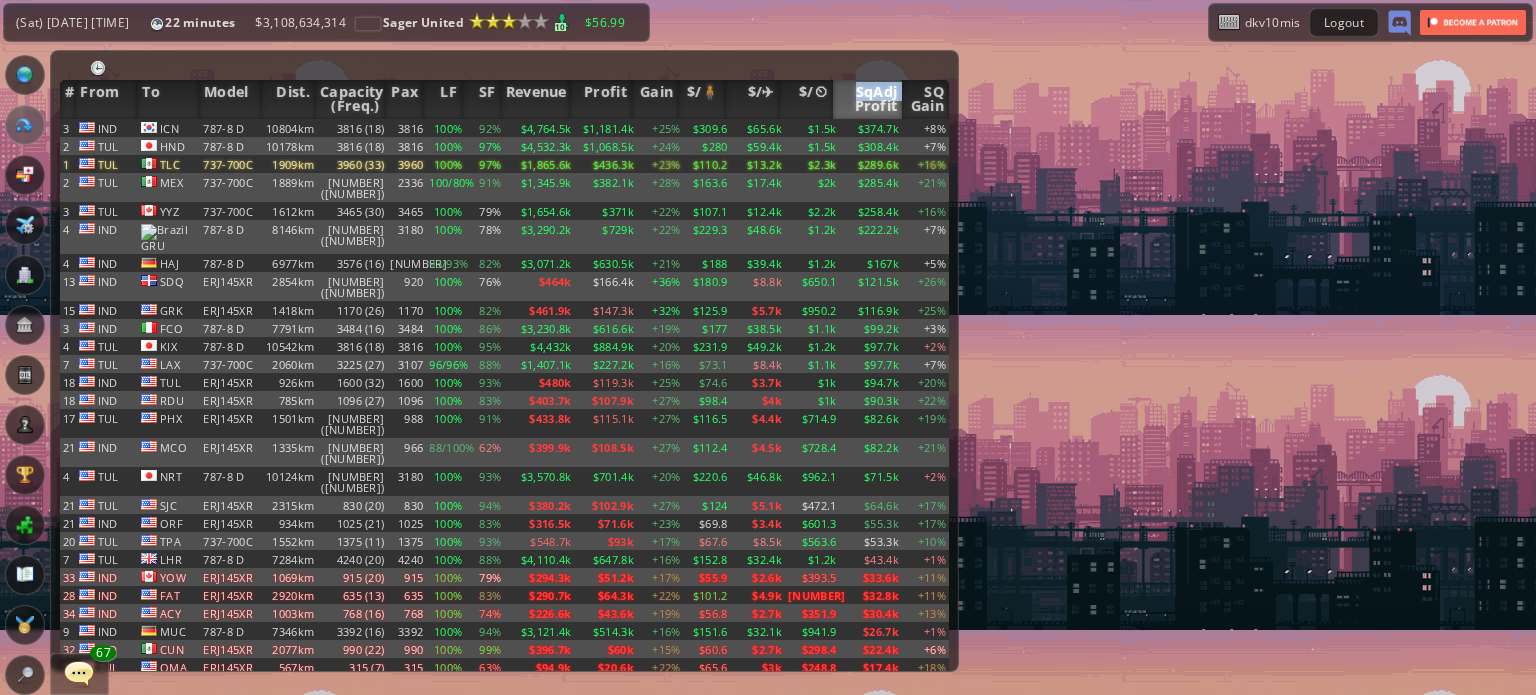 click on "SqAdj Profit" at bounding box center (868, 99) 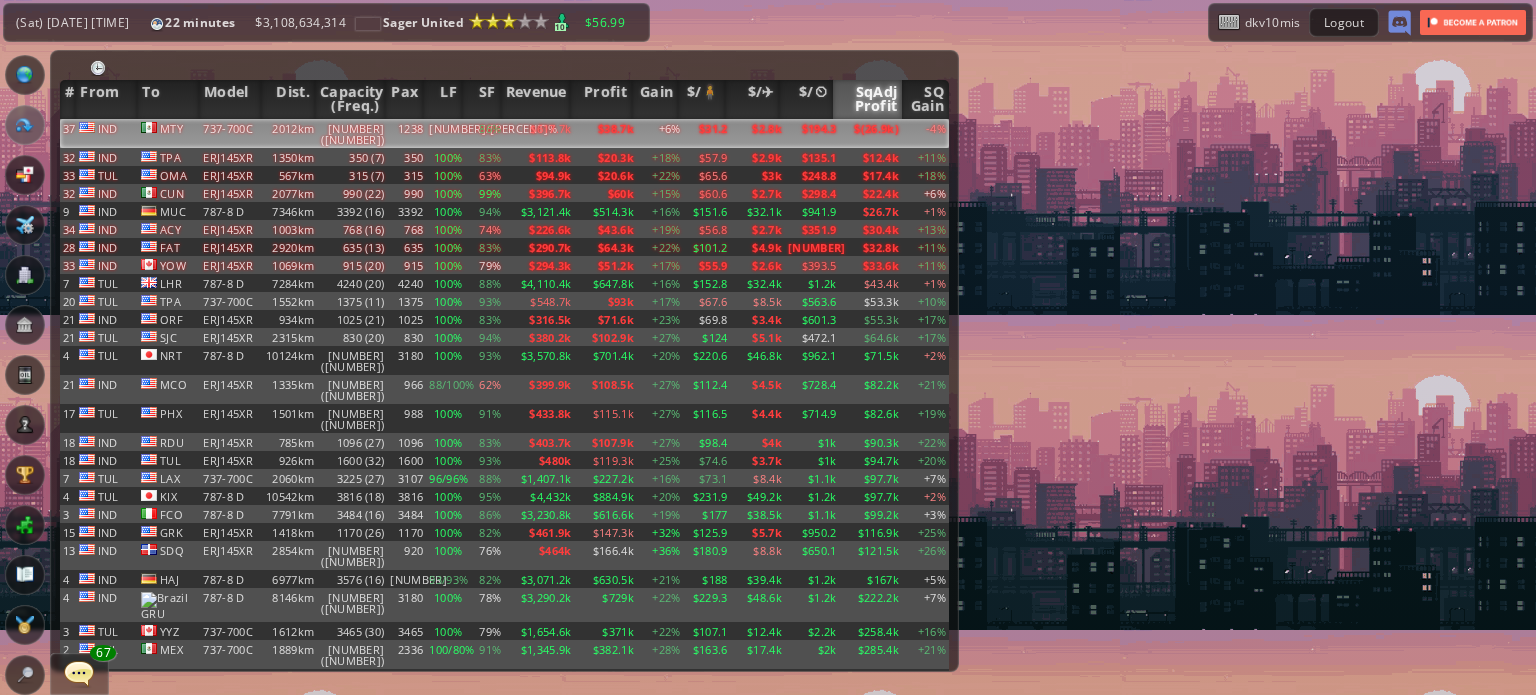 click on "$(26.9k)" at bounding box center [871, 133] 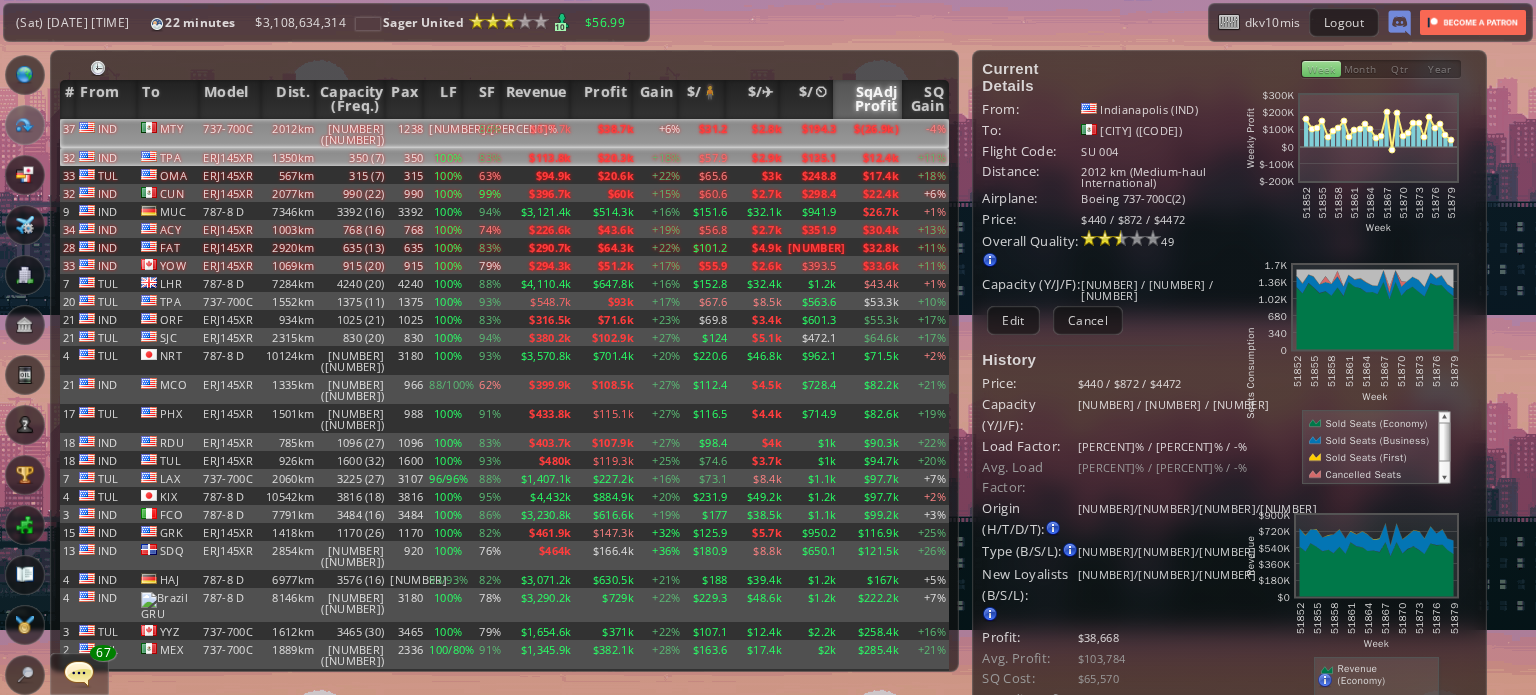 click on "$113.8k" at bounding box center (539, 133) 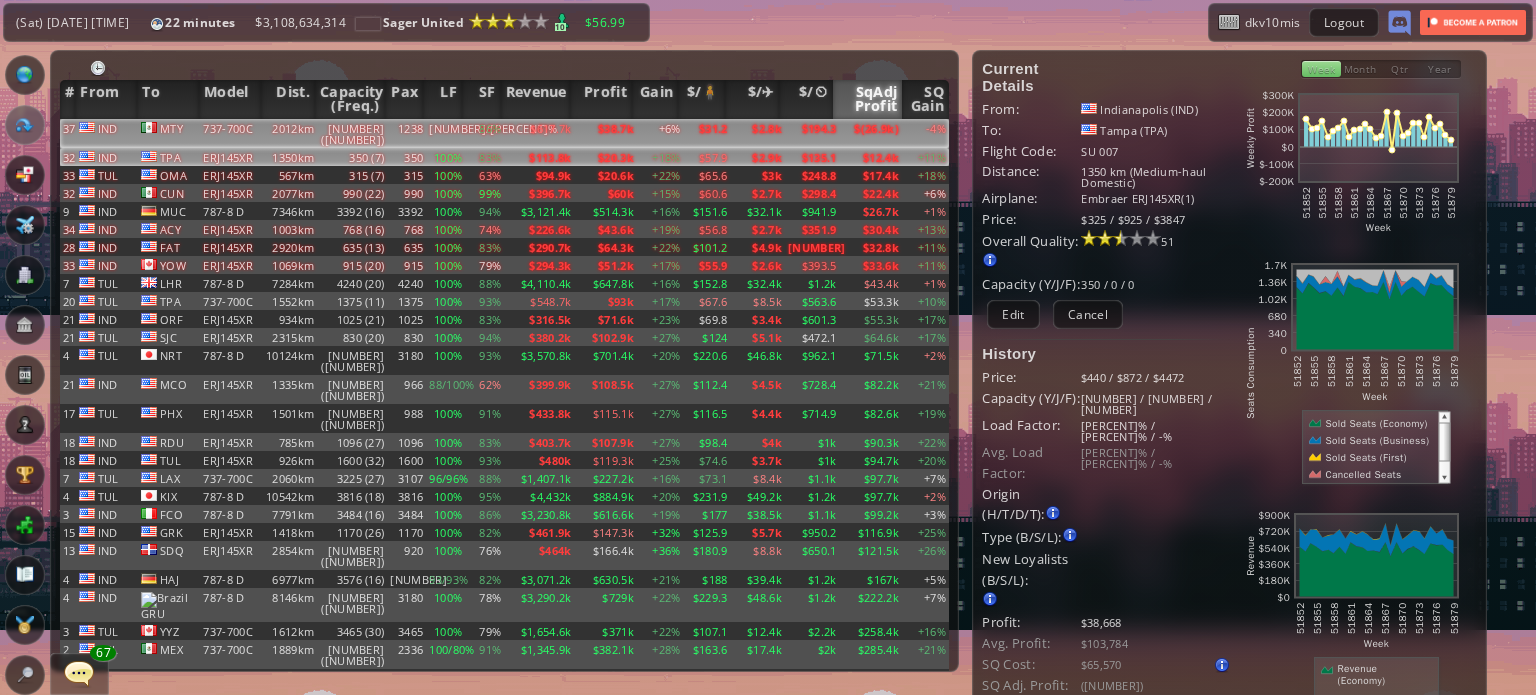 click on "$617.7k" at bounding box center [539, 133] 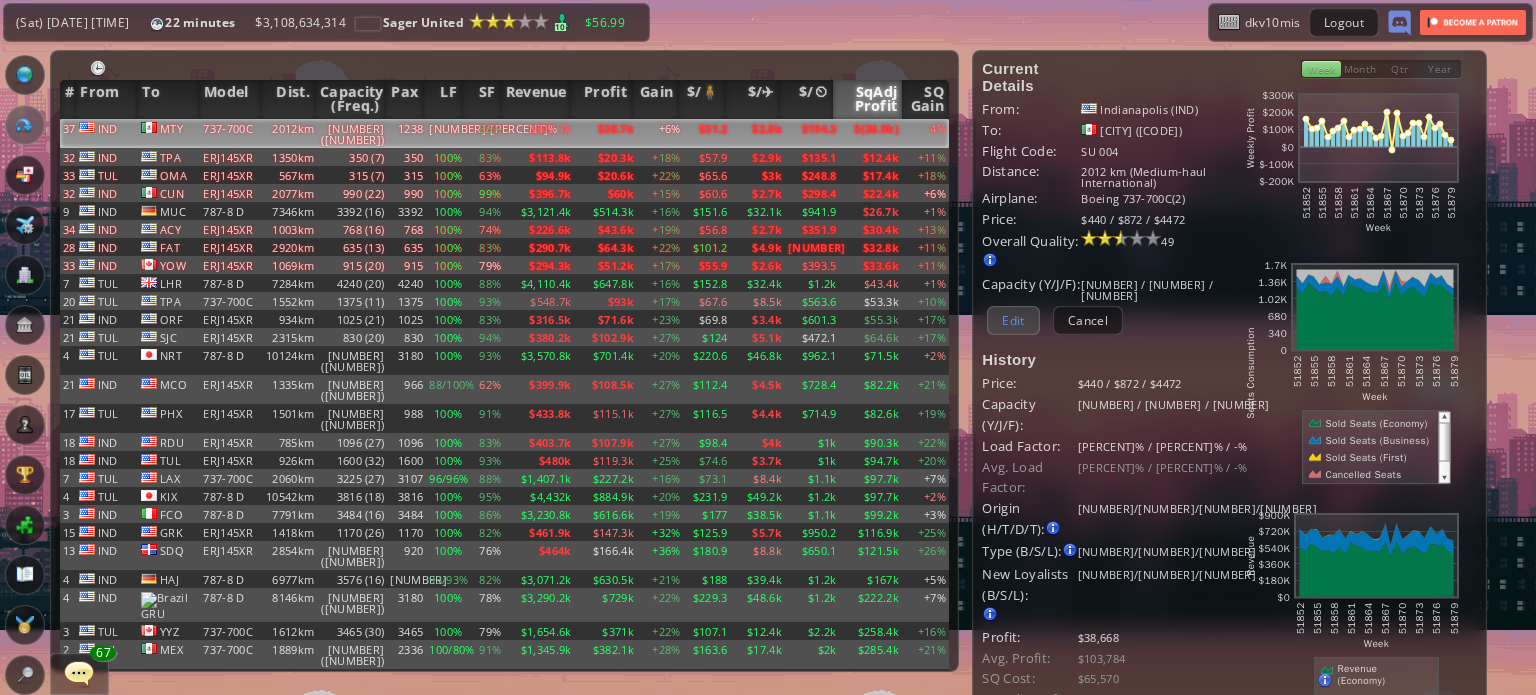 click on "Edit" at bounding box center (1013, 320) 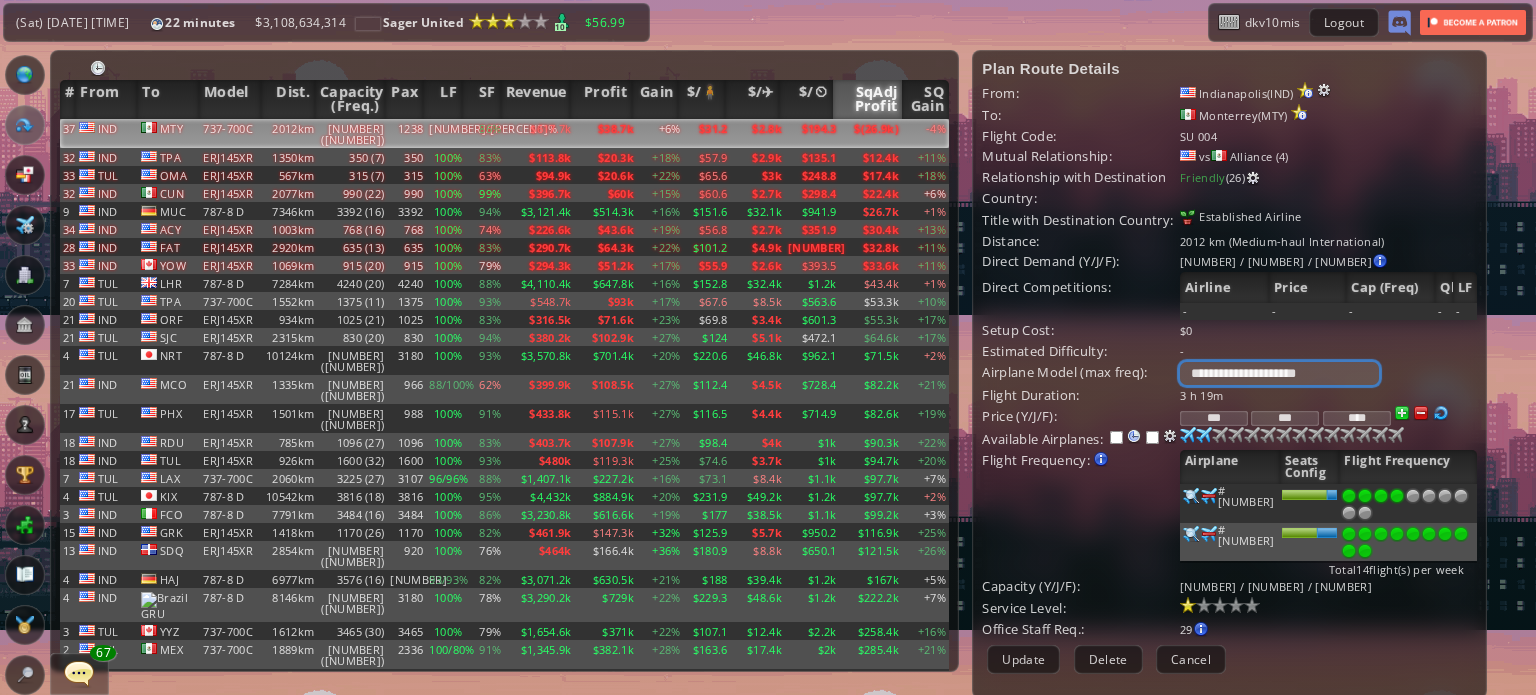 click on "**********" at bounding box center [1279, 373] 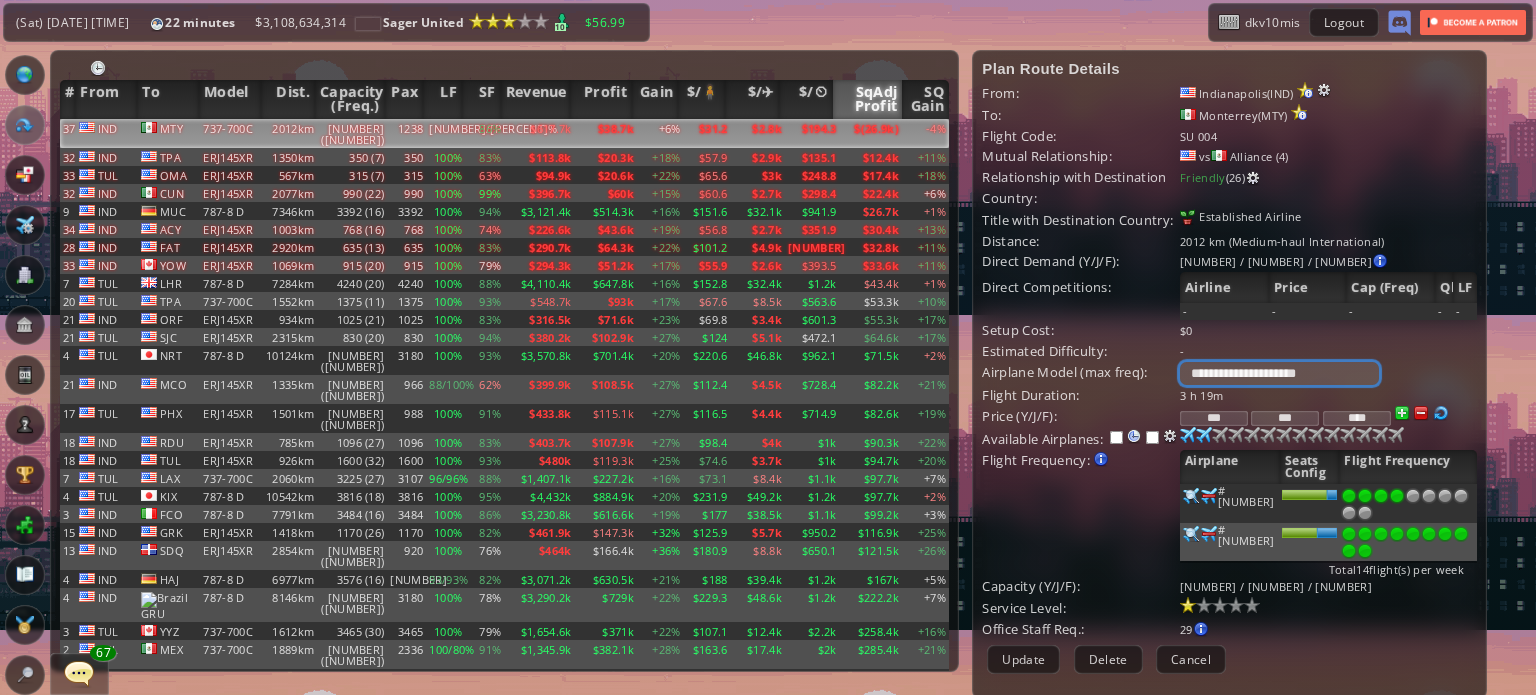 select on "**" 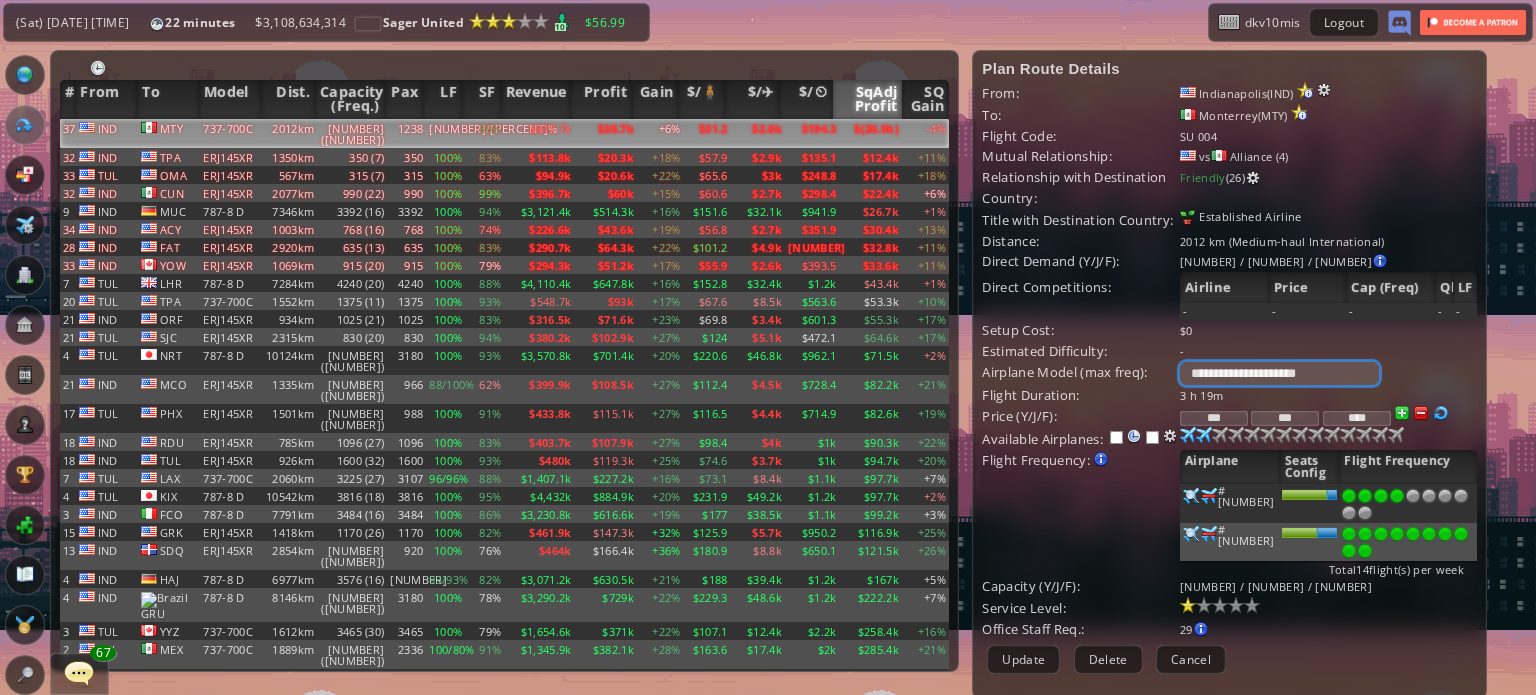 click on "**********" at bounding box center [1279, 373] 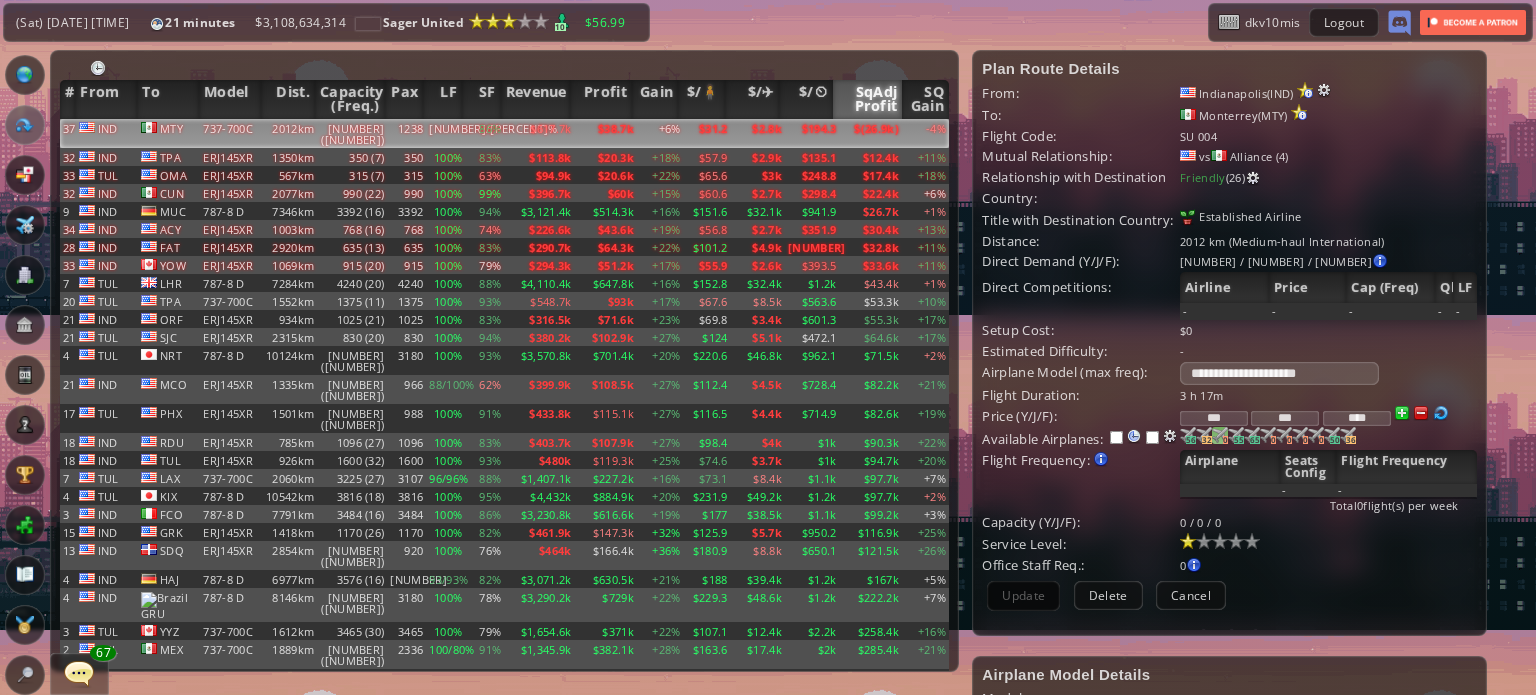 click on "0" at bounding box center (1191, 440) 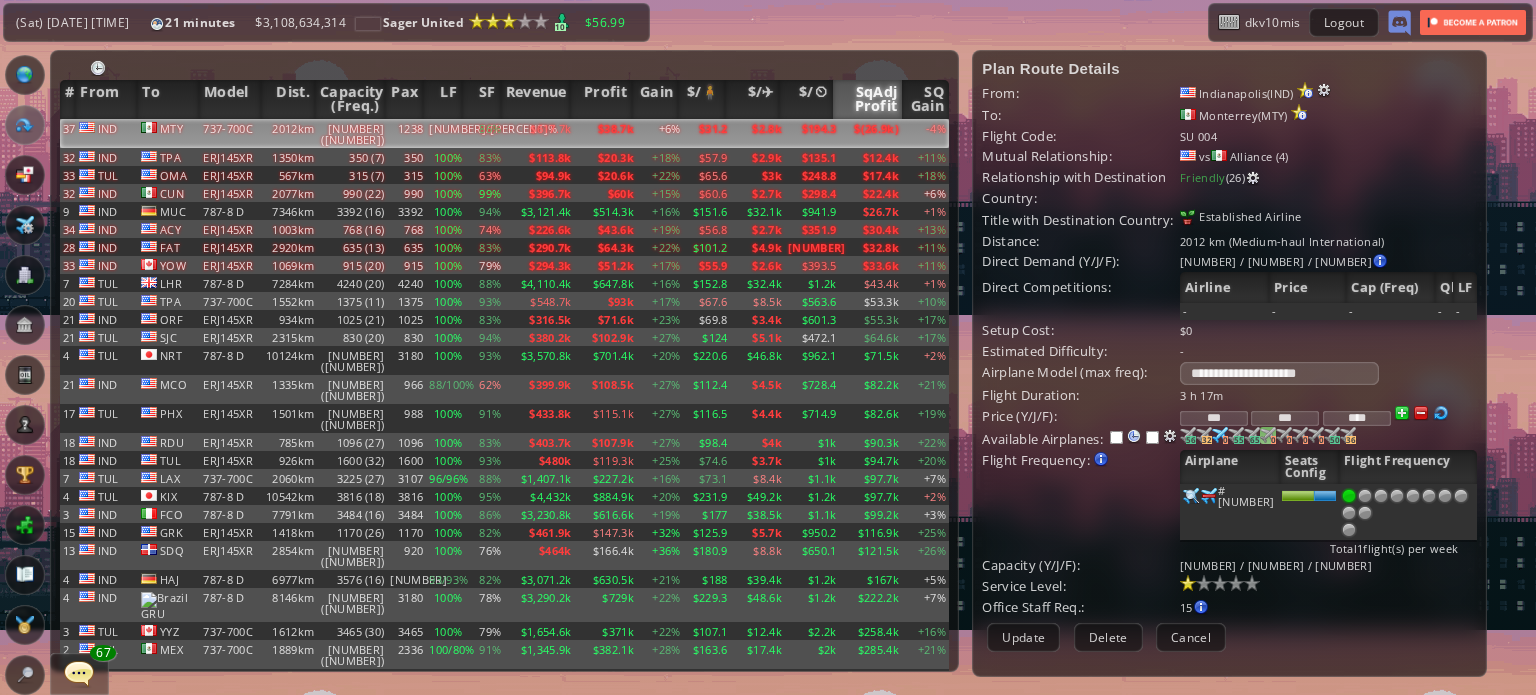 click on "0" at bounding box center [1191, 440] 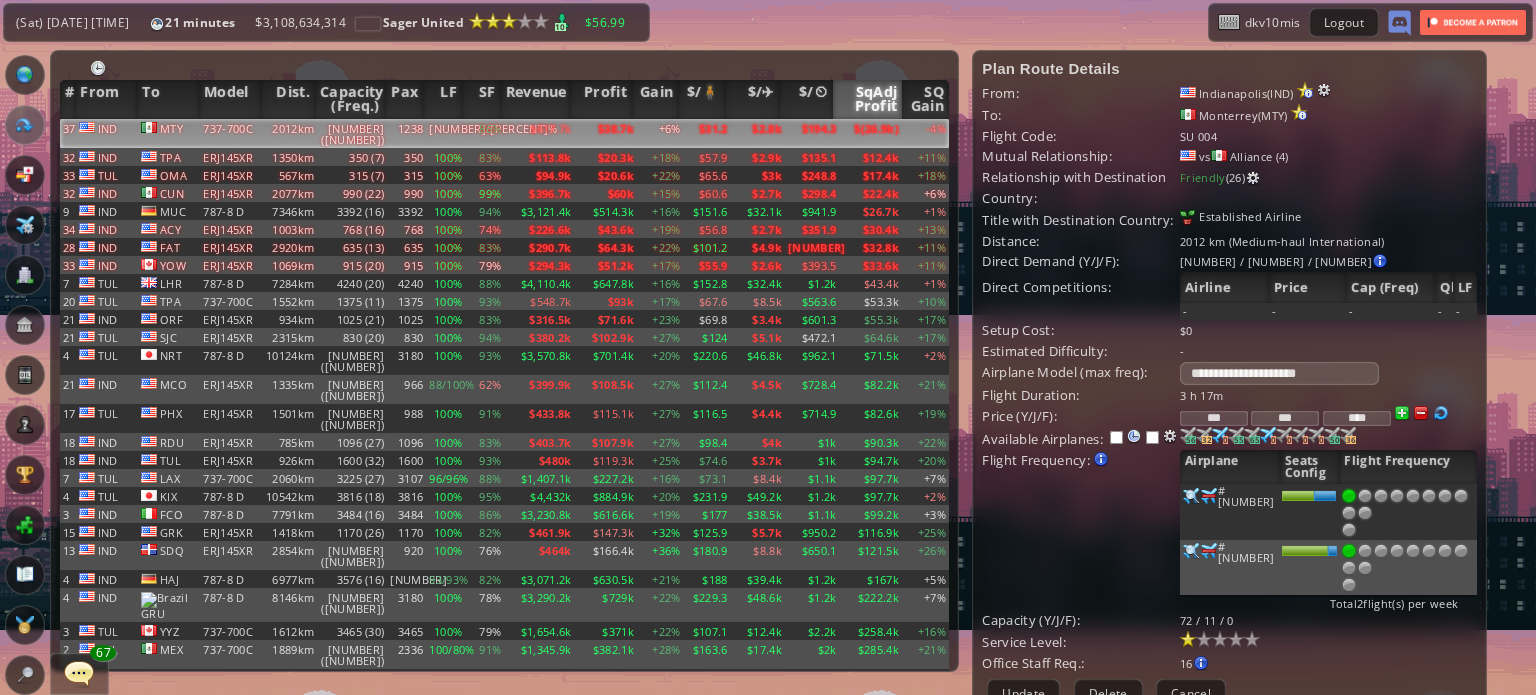 drag, startPoint x: 1183, startPoint y: 495, endPoint x: 1182, endPoint y: 509, distance: 14.035668 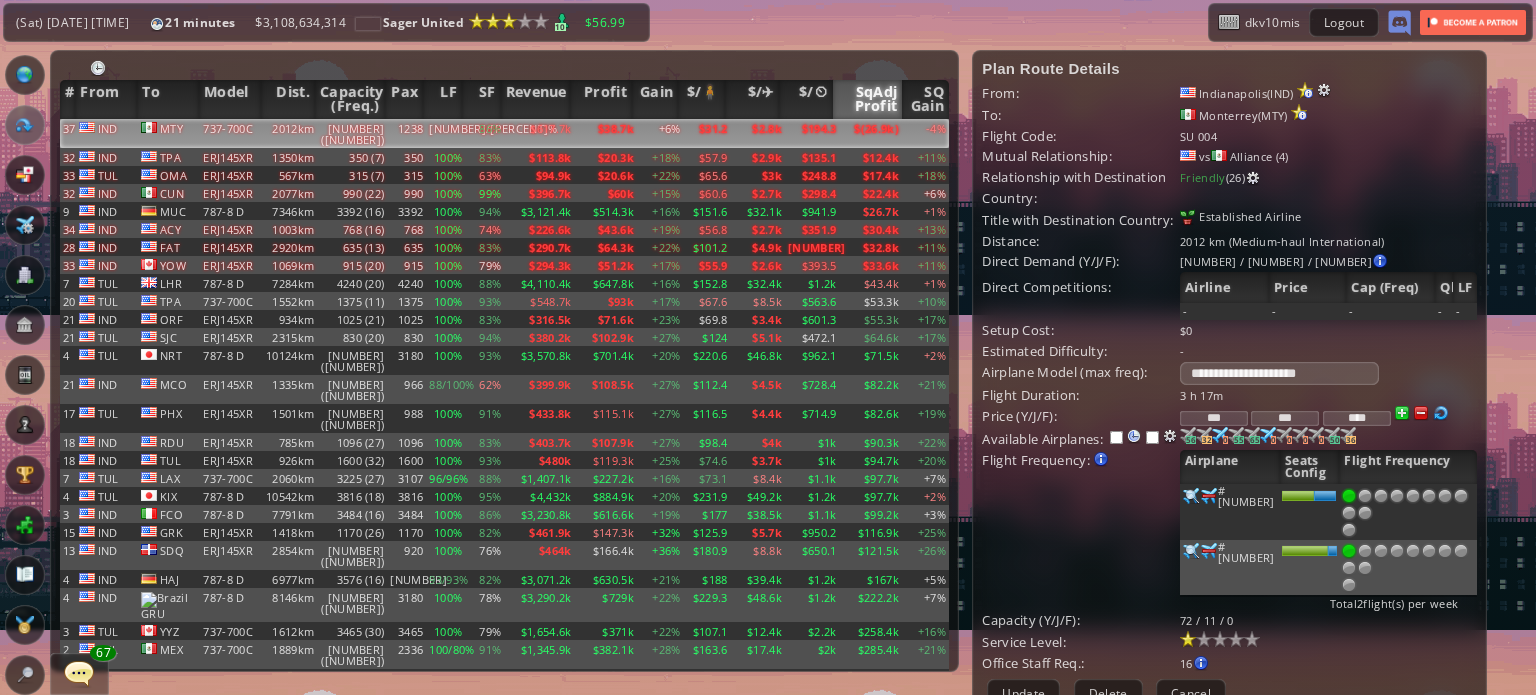 click at bounding box center [1191, 496] 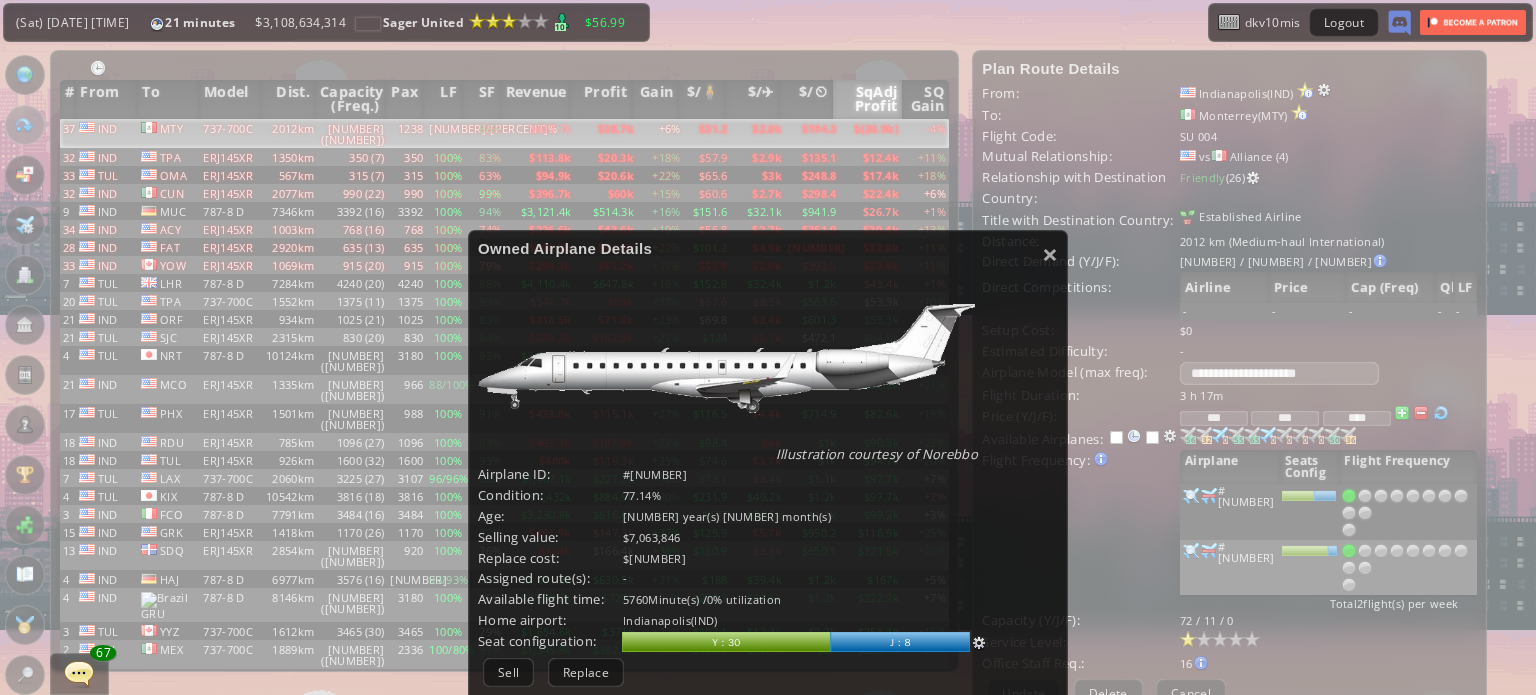 click at bounding box center (979, 643) 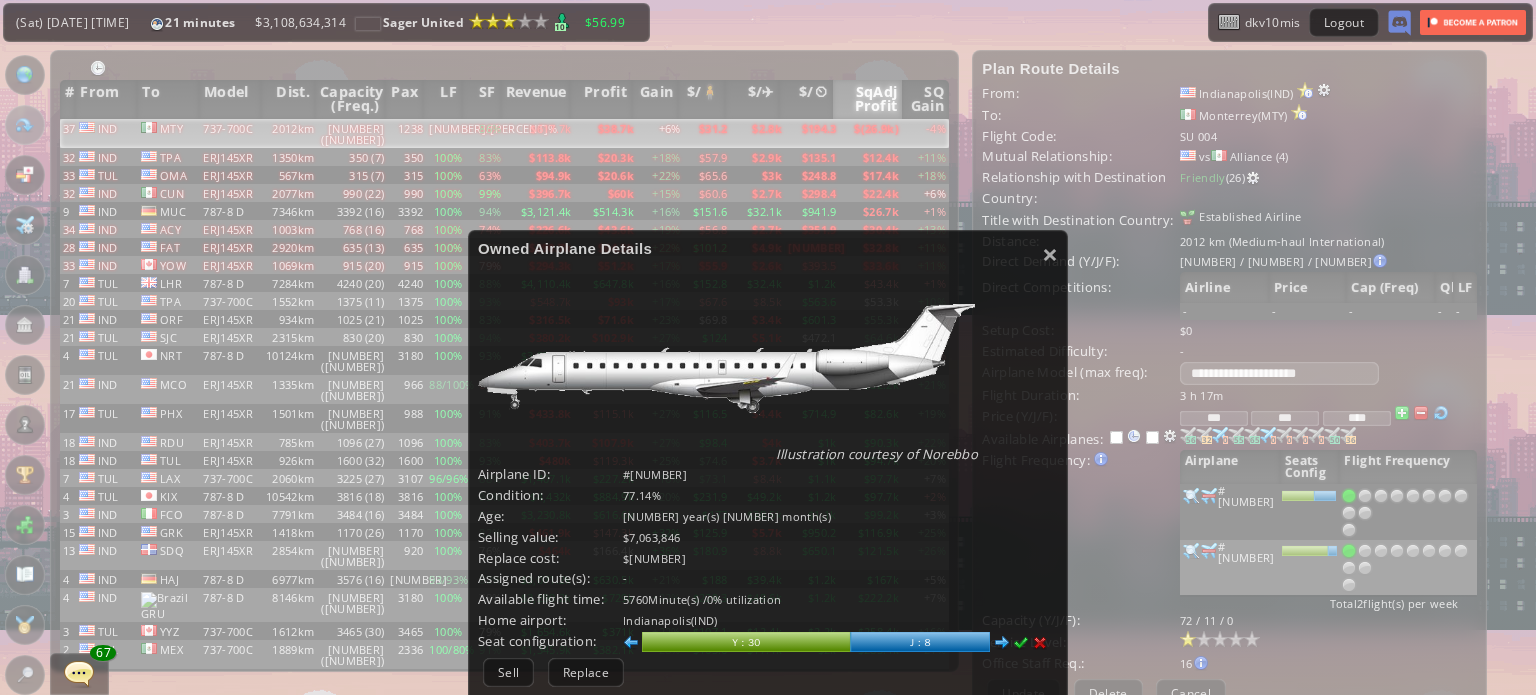 click at bounding box center (631, 643) 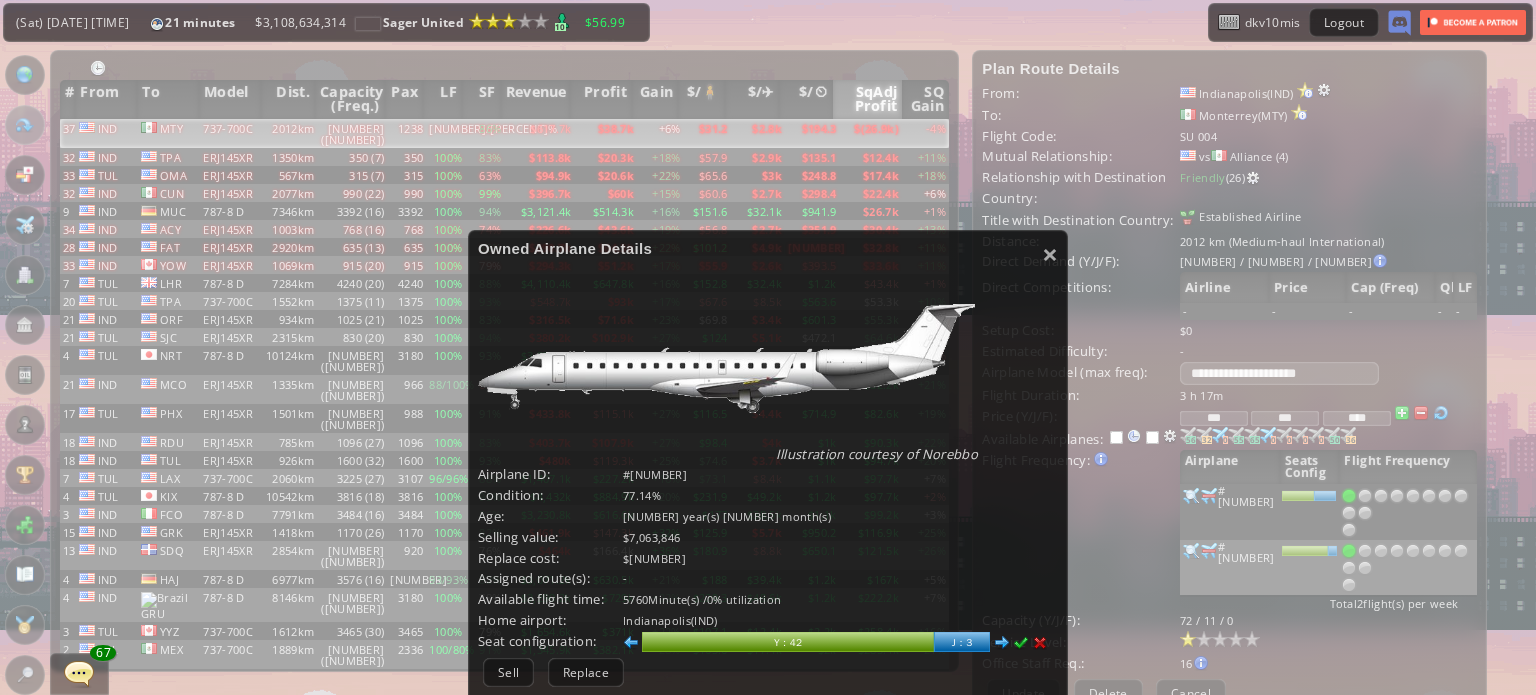 click at bounding box center [1021, 643] 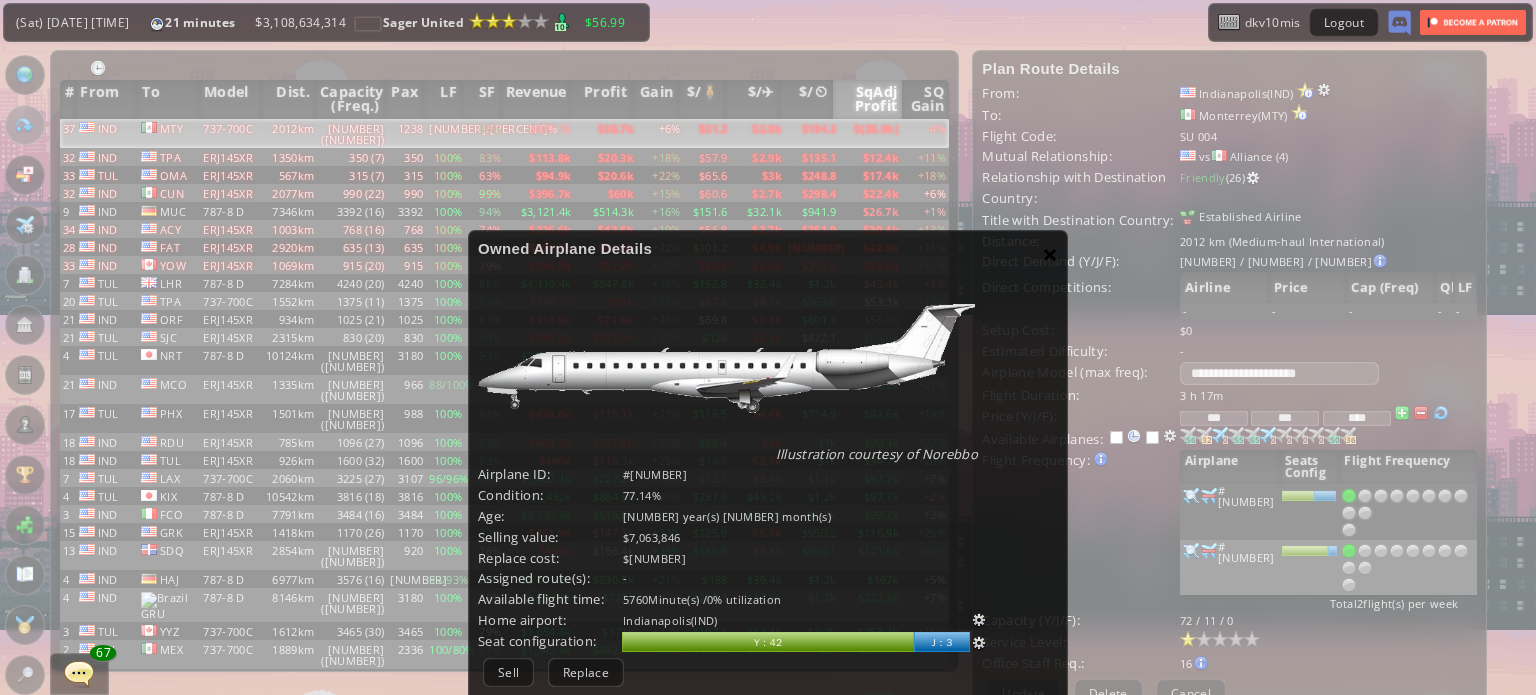 click on "×" at bounding box center [1050, 254] 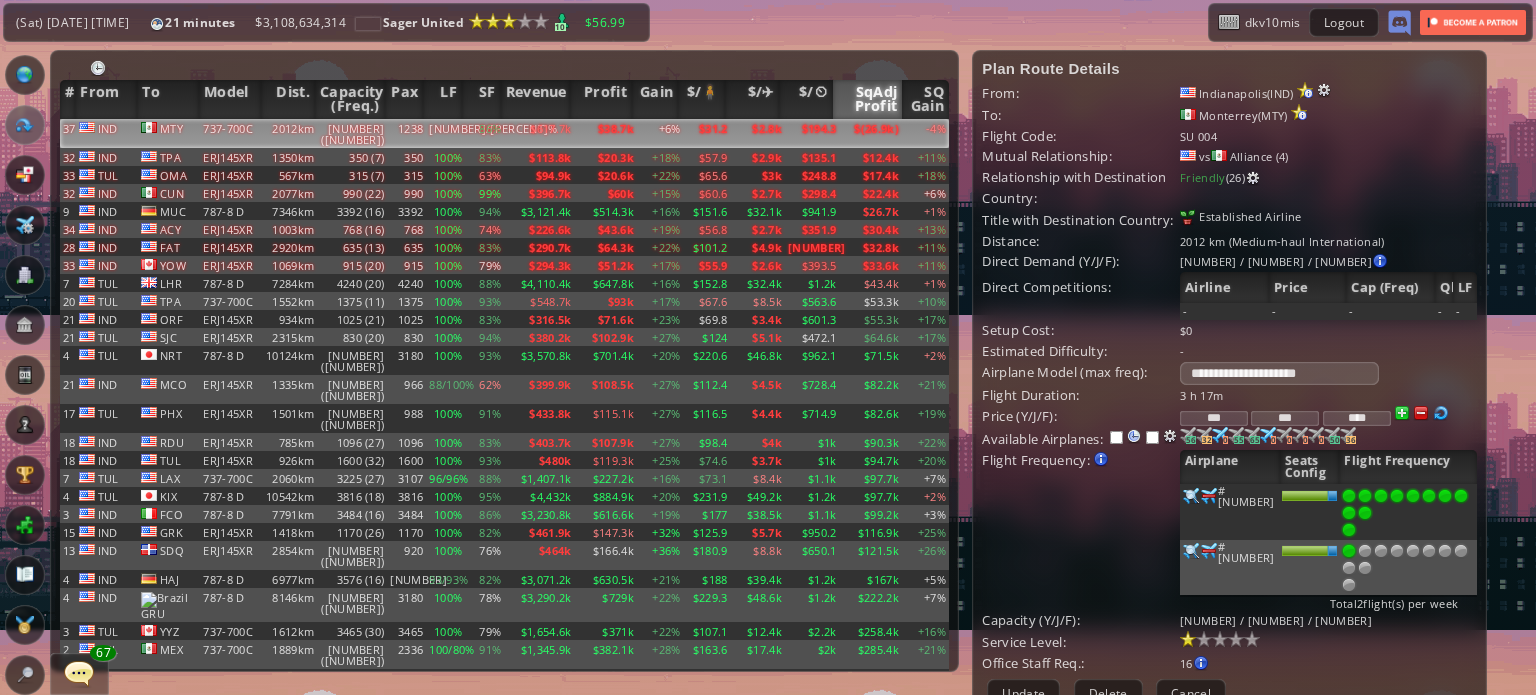 click at bounding box center [1349, 530] 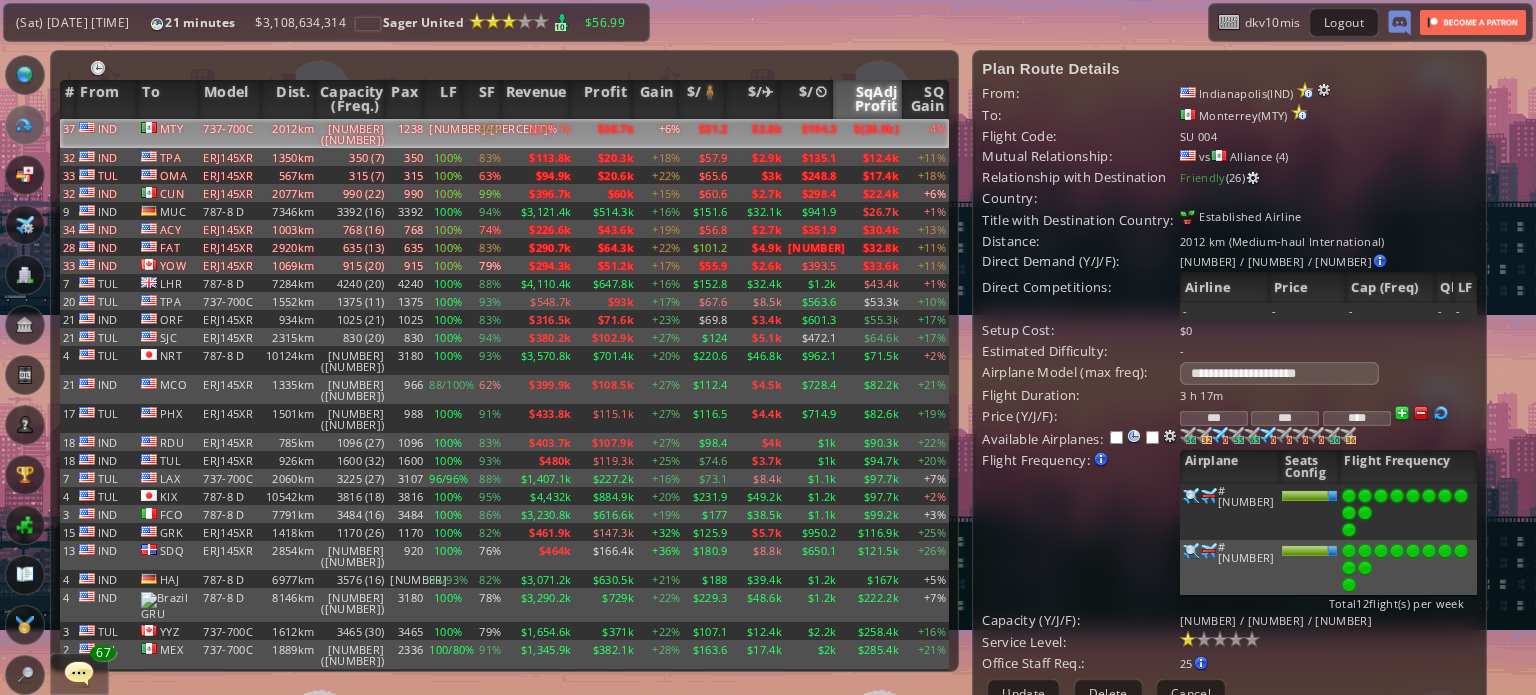 click at bounding box center [1349, 530] 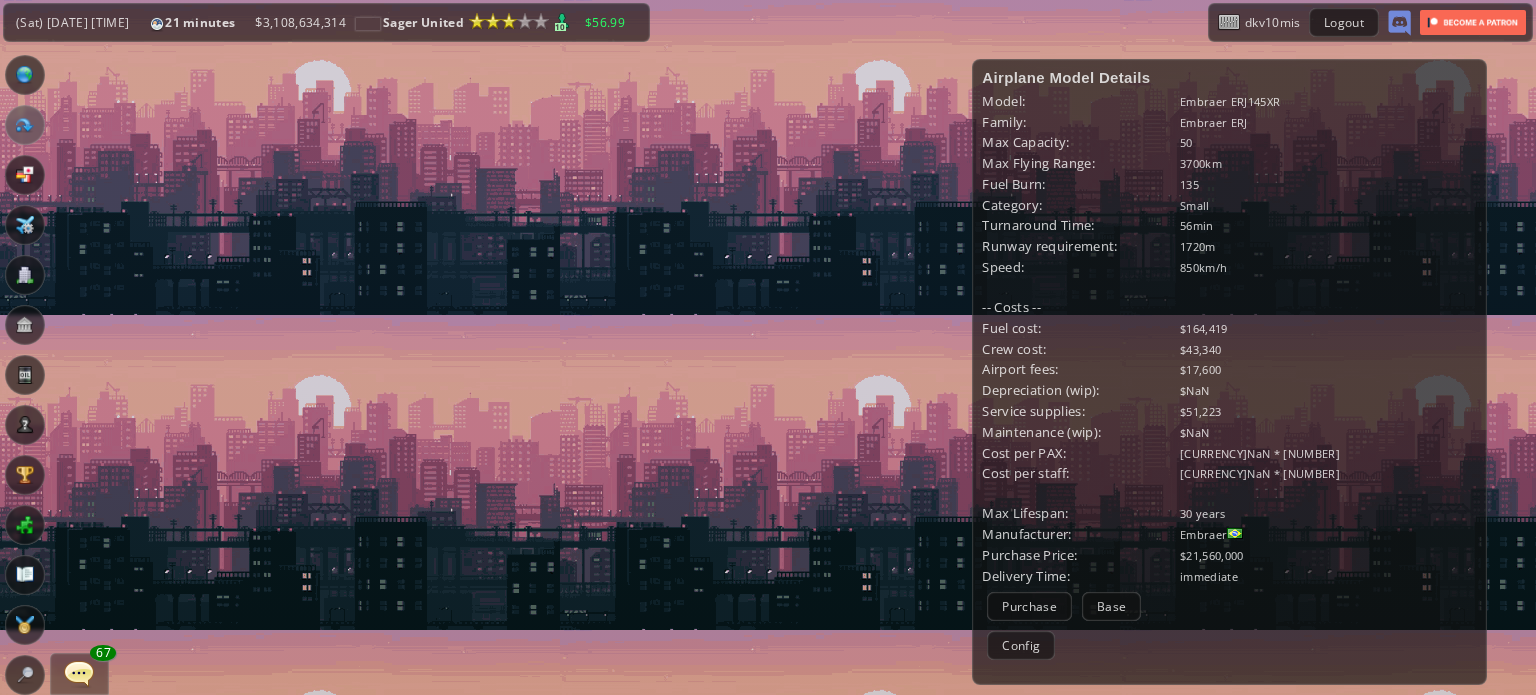scroll, scrollTop: 303, scrollLeft: 0, axis: vertical 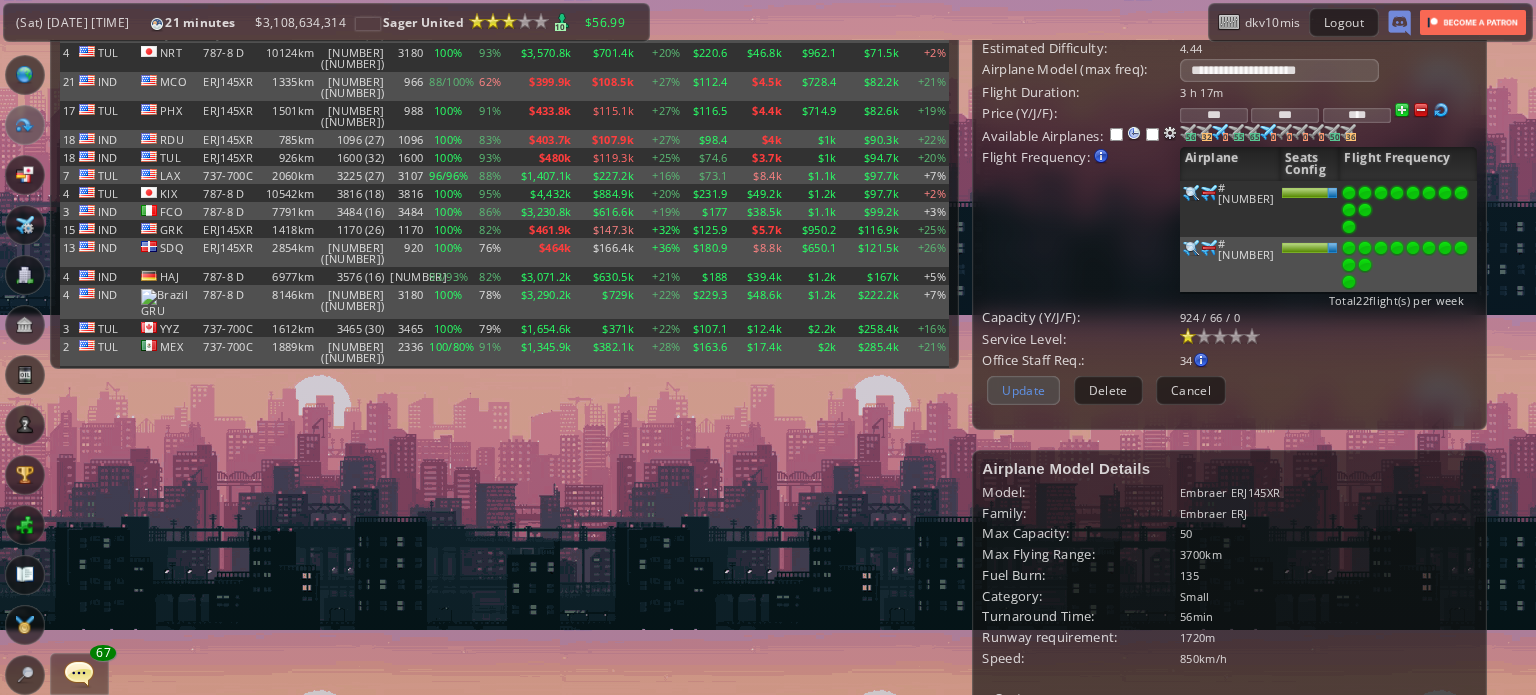 click on "Update" at bounding box center (1023, 390) 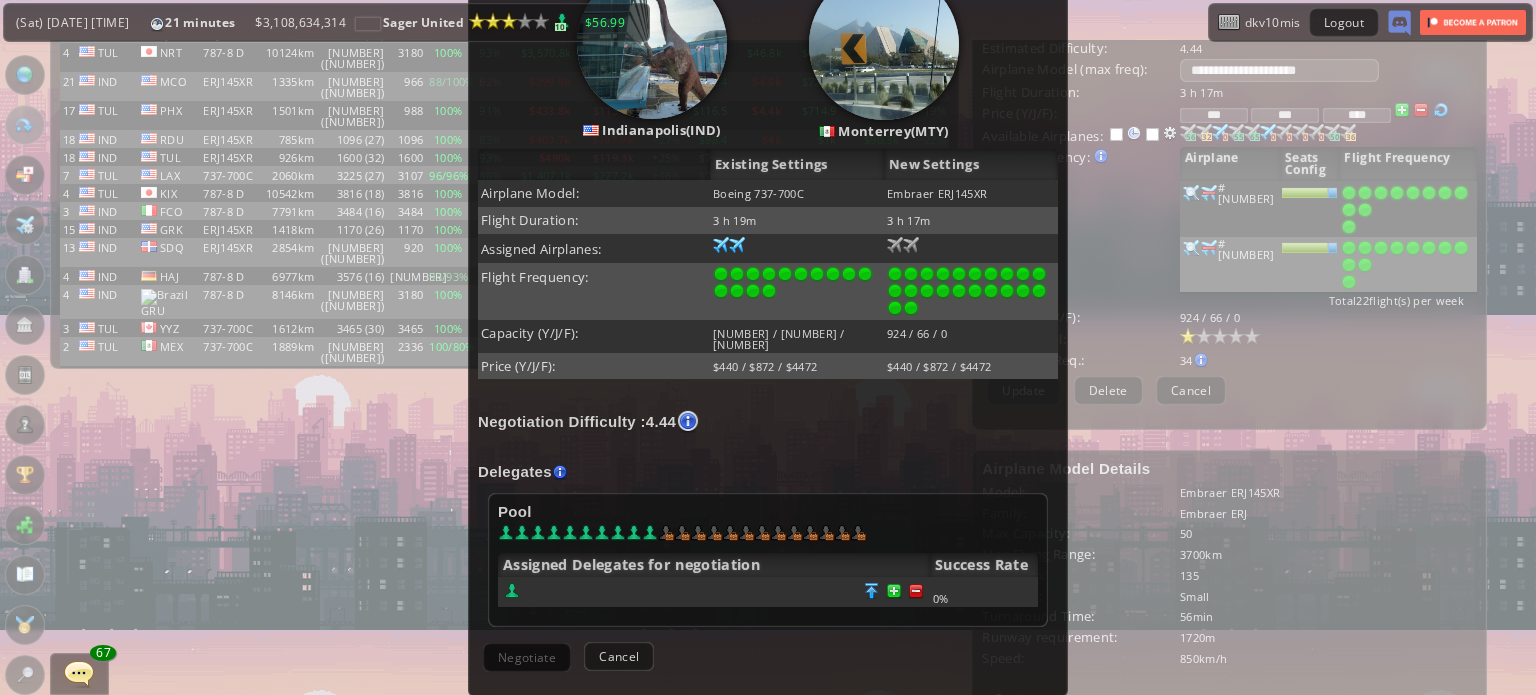 scroll, scrollTop: 300, scrollLeft: 0, axis: vertical 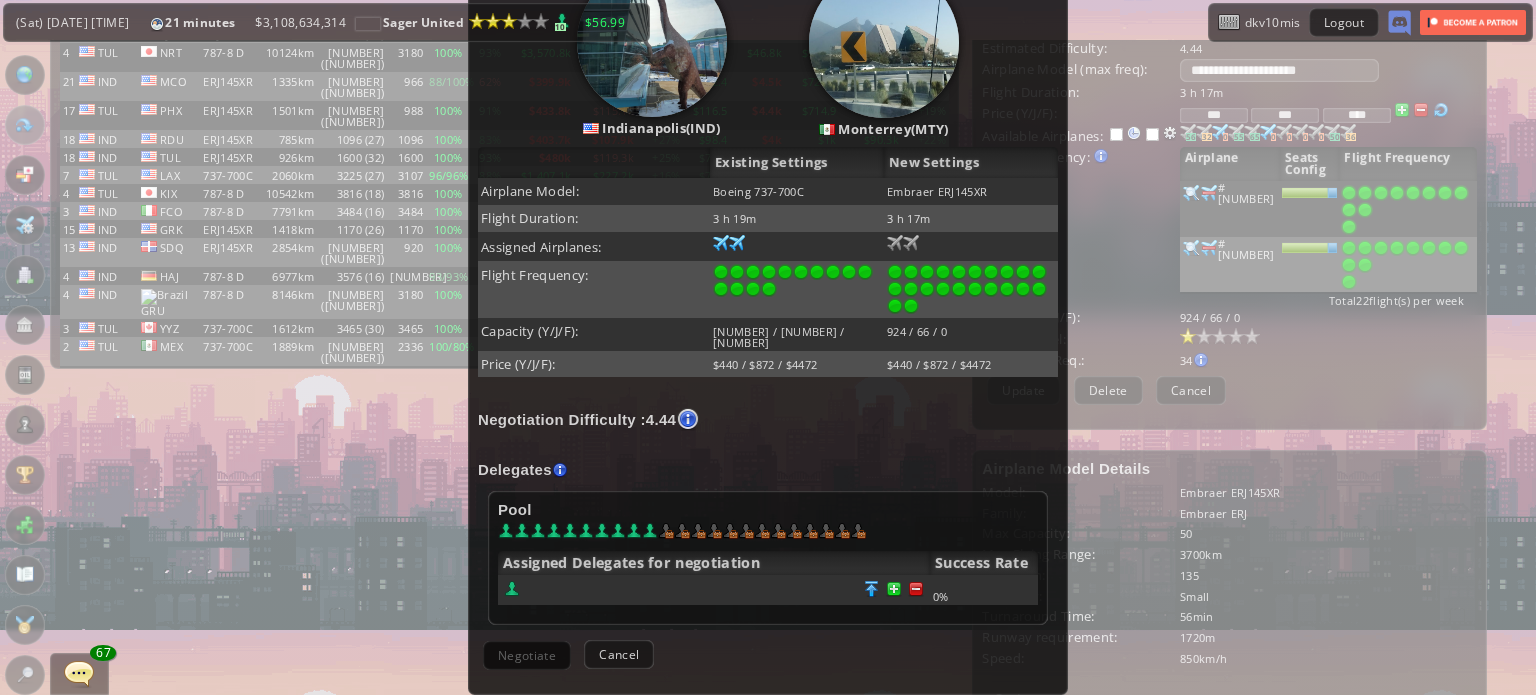 click at bounding box center [714, 590] 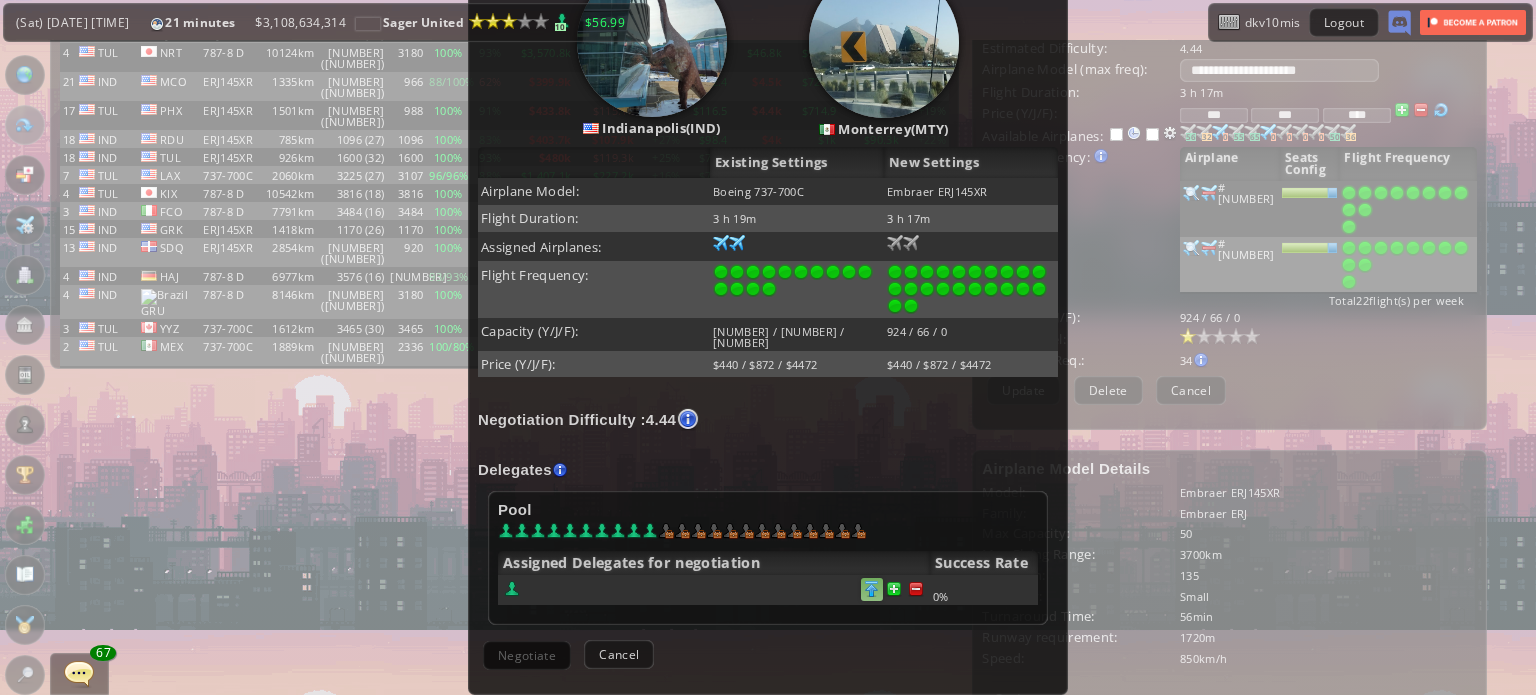 click at bounding box center (872, 589) 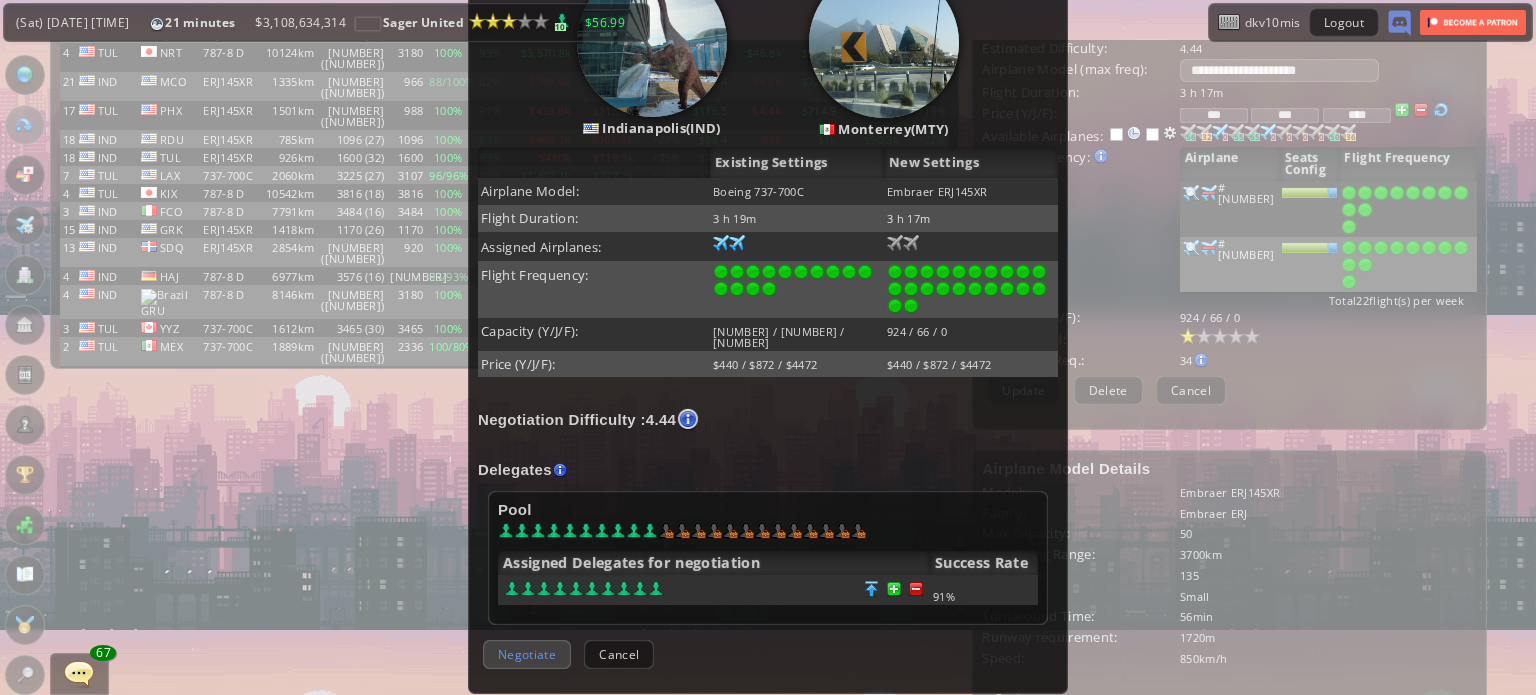 click on "Negotiate" at bounding box center (527, 654) 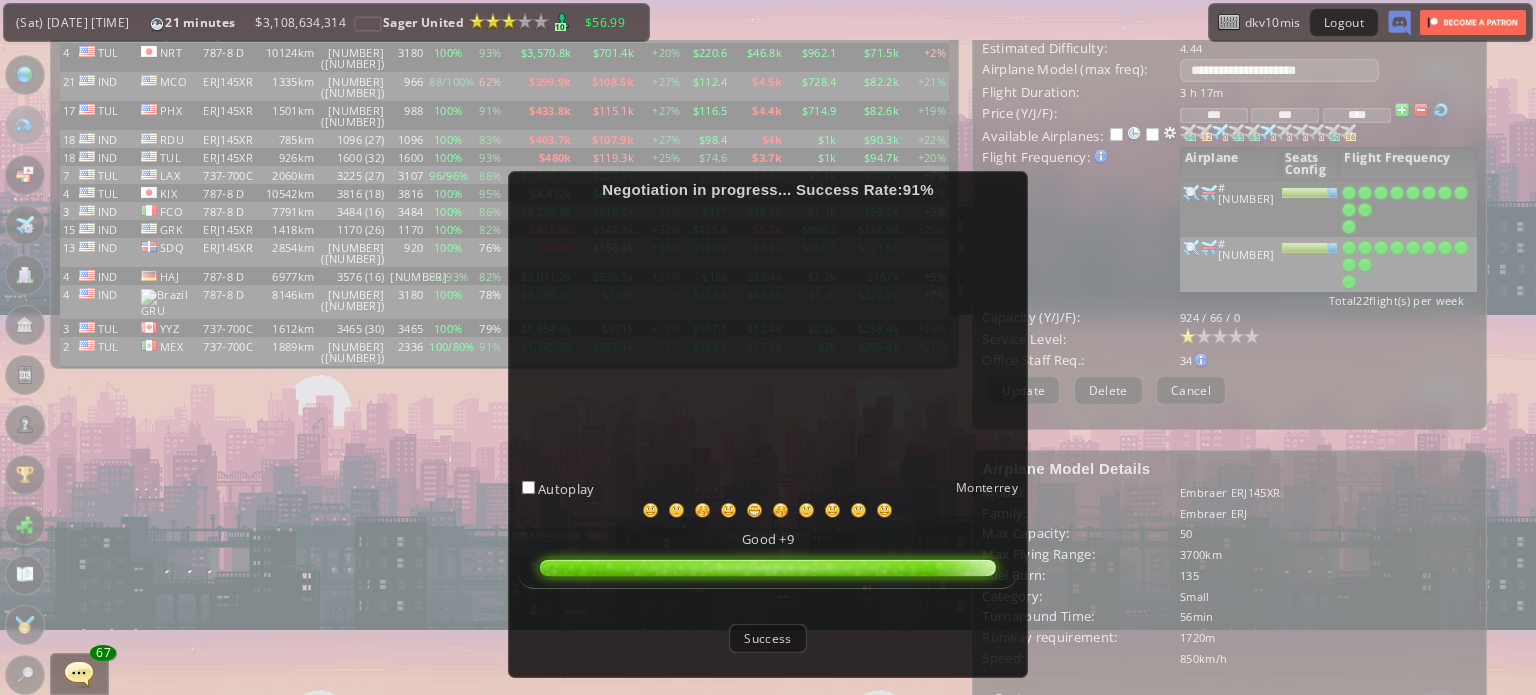 scroll, scrollTop: 100, scrollLeft: 0, axis: vertical 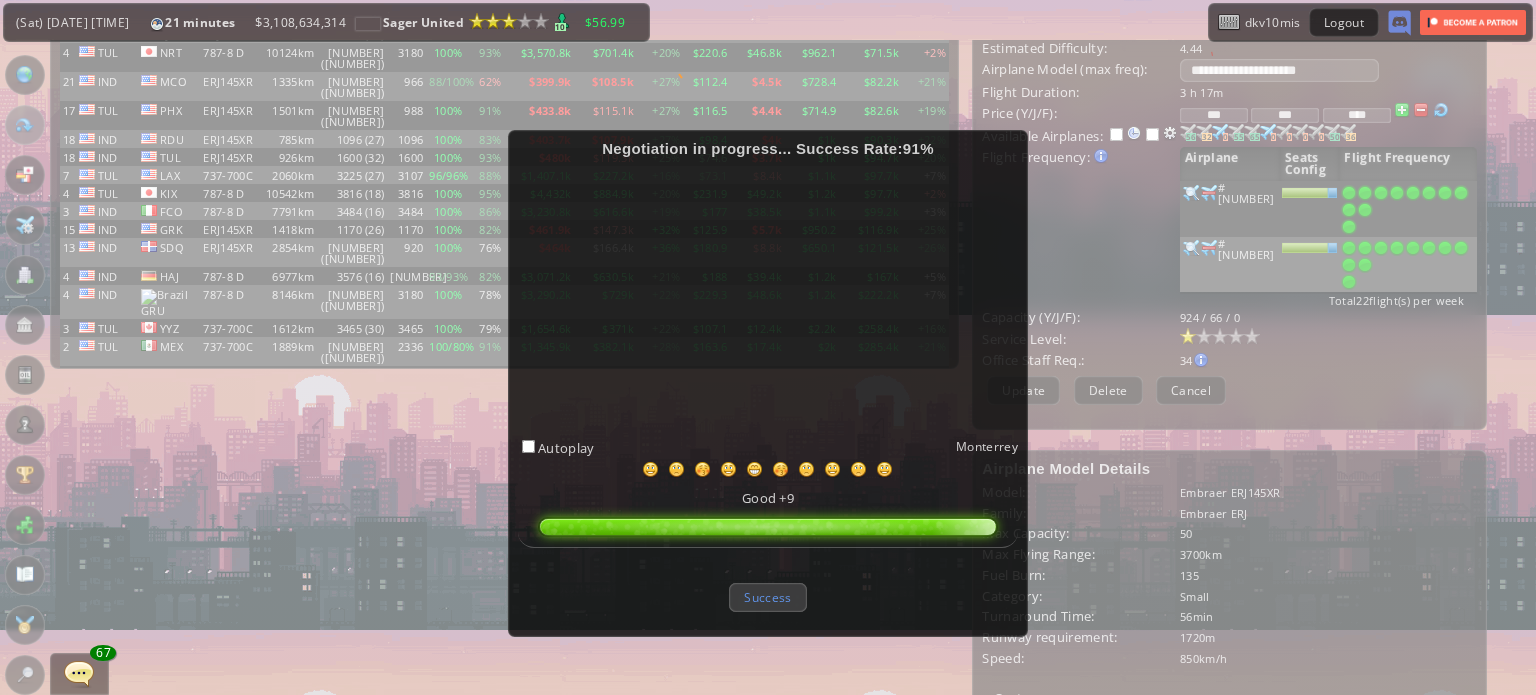 click on "Success" at bounding box center (767, 597) 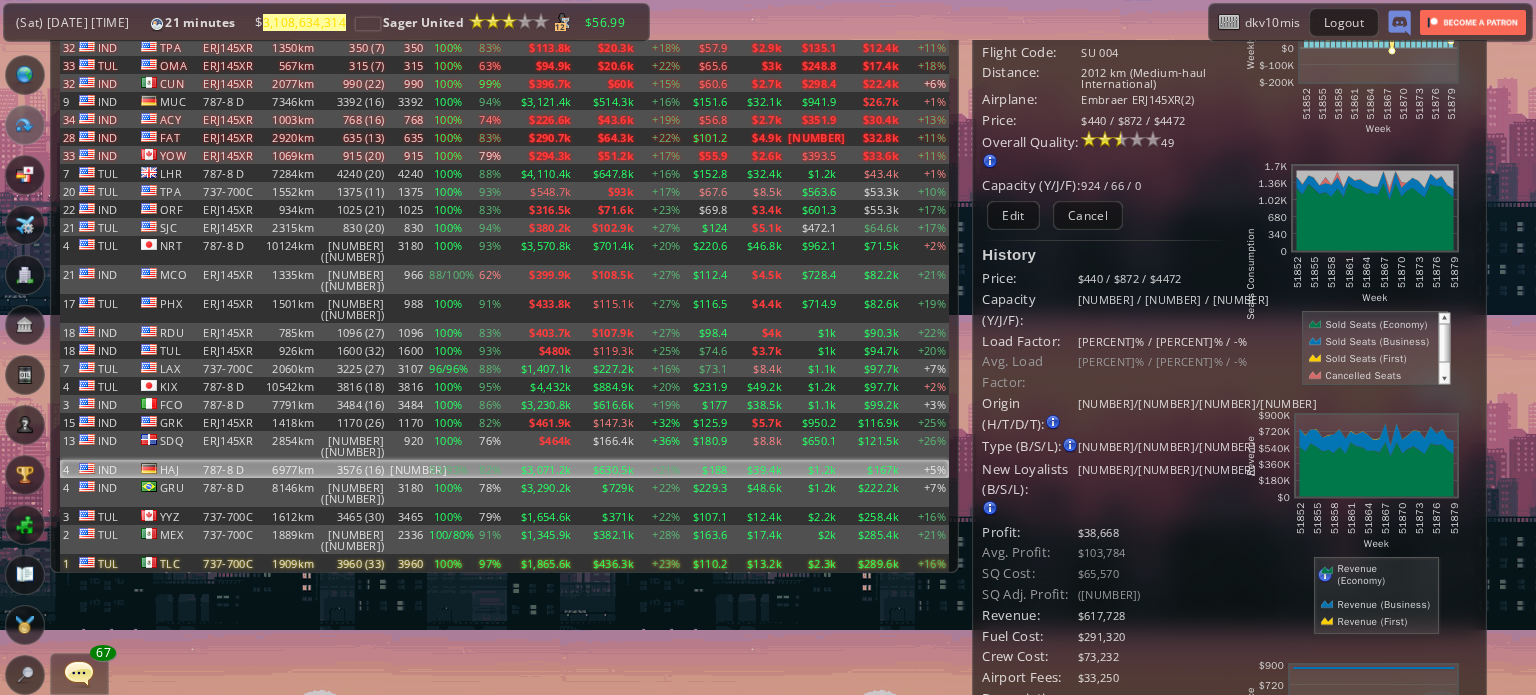 scroll, scrollTop: 3, scrollLeft: 0, axis: vertical 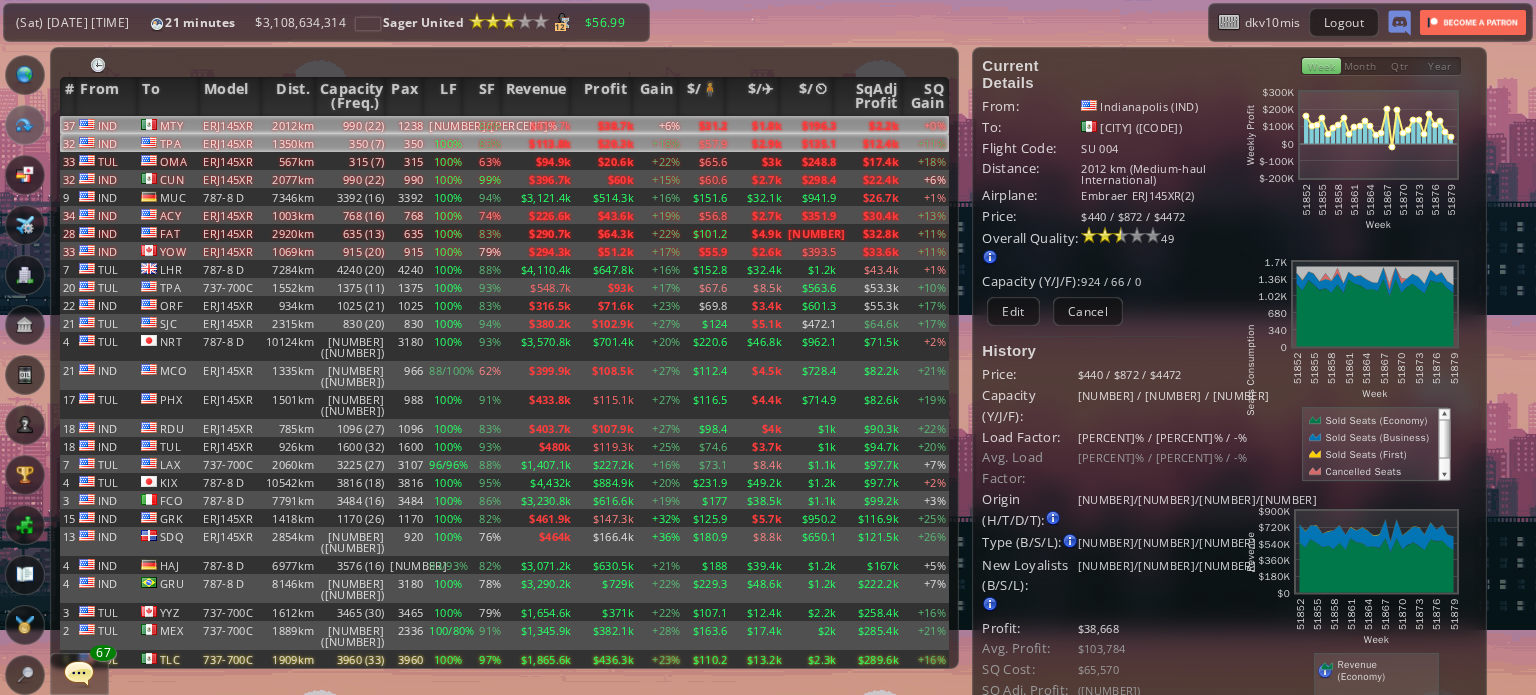 click on "83%" at bounding box center (484, 125) 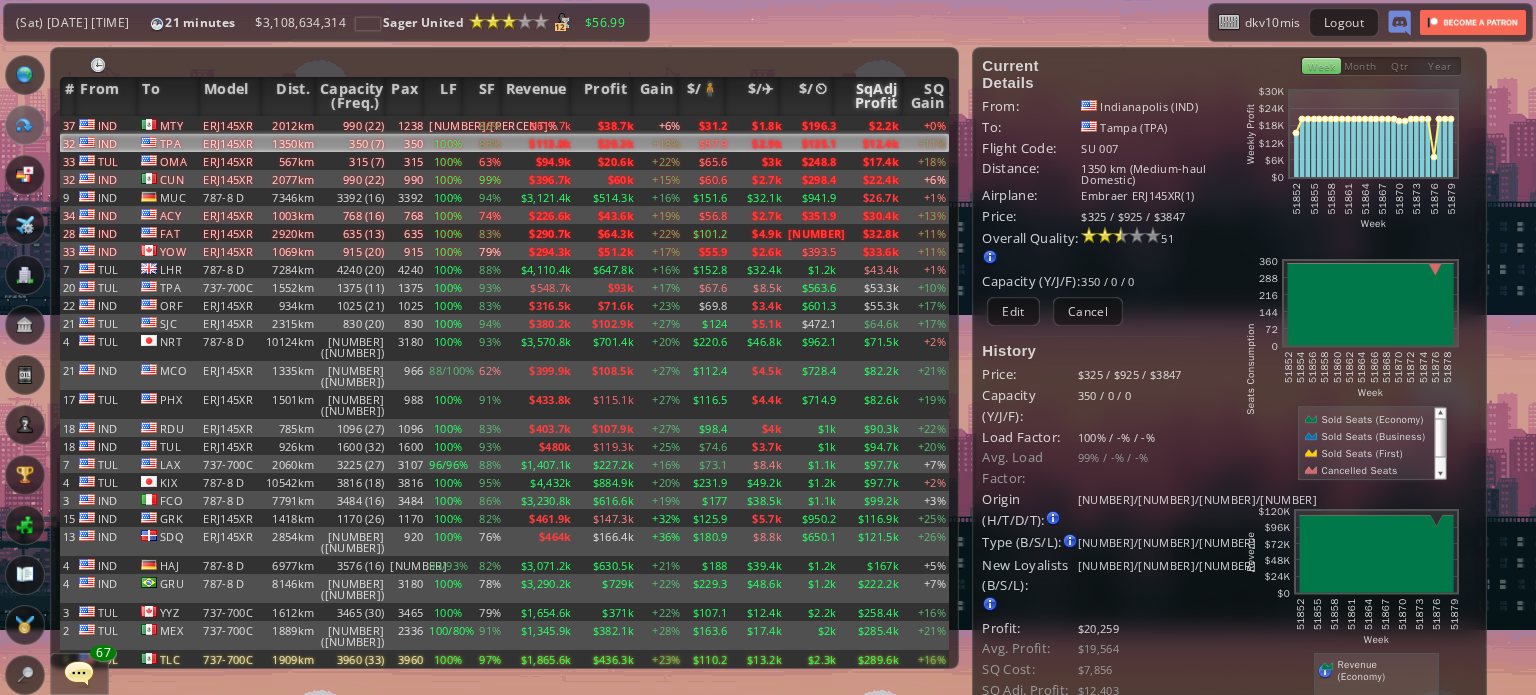 click on "SqAdj Profit" at bounding box center (868, 96) 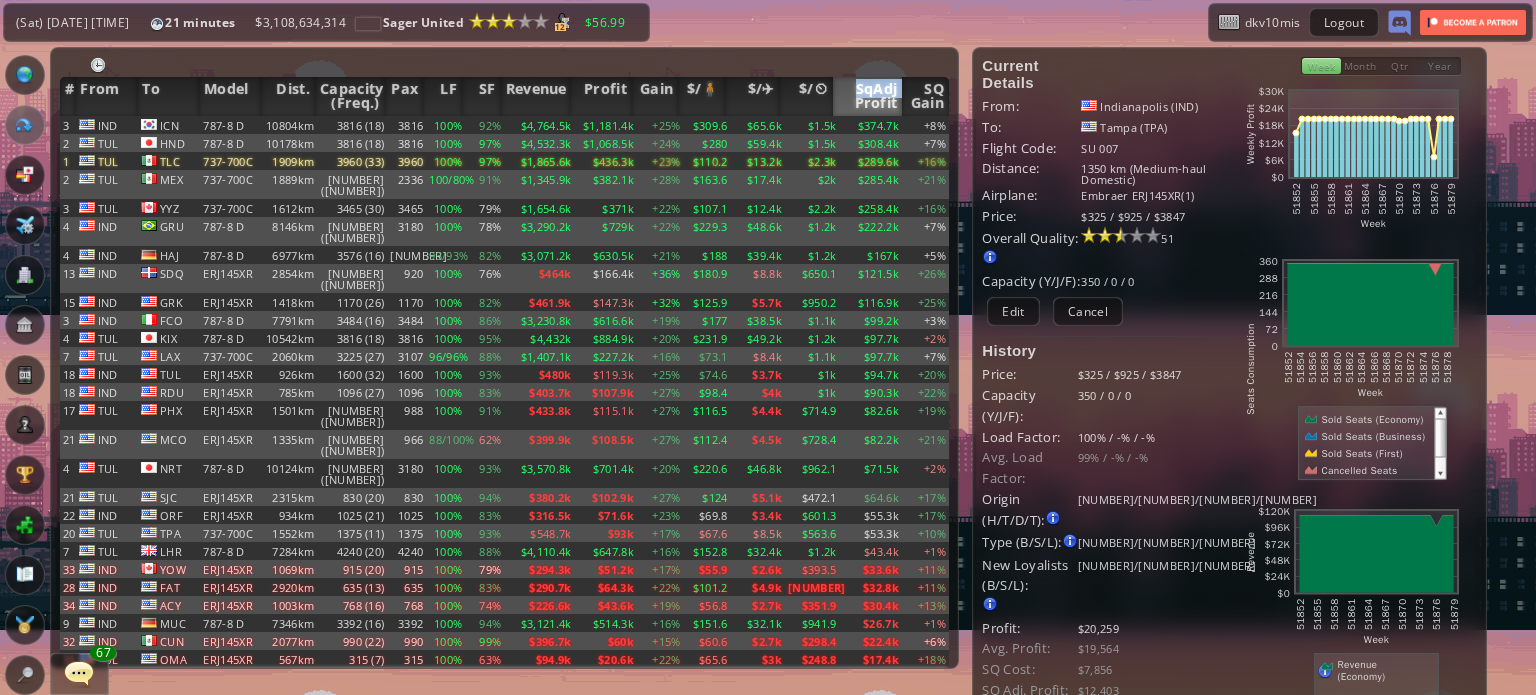 click on "SqAdj Profit" at bounding box center [868, 96] 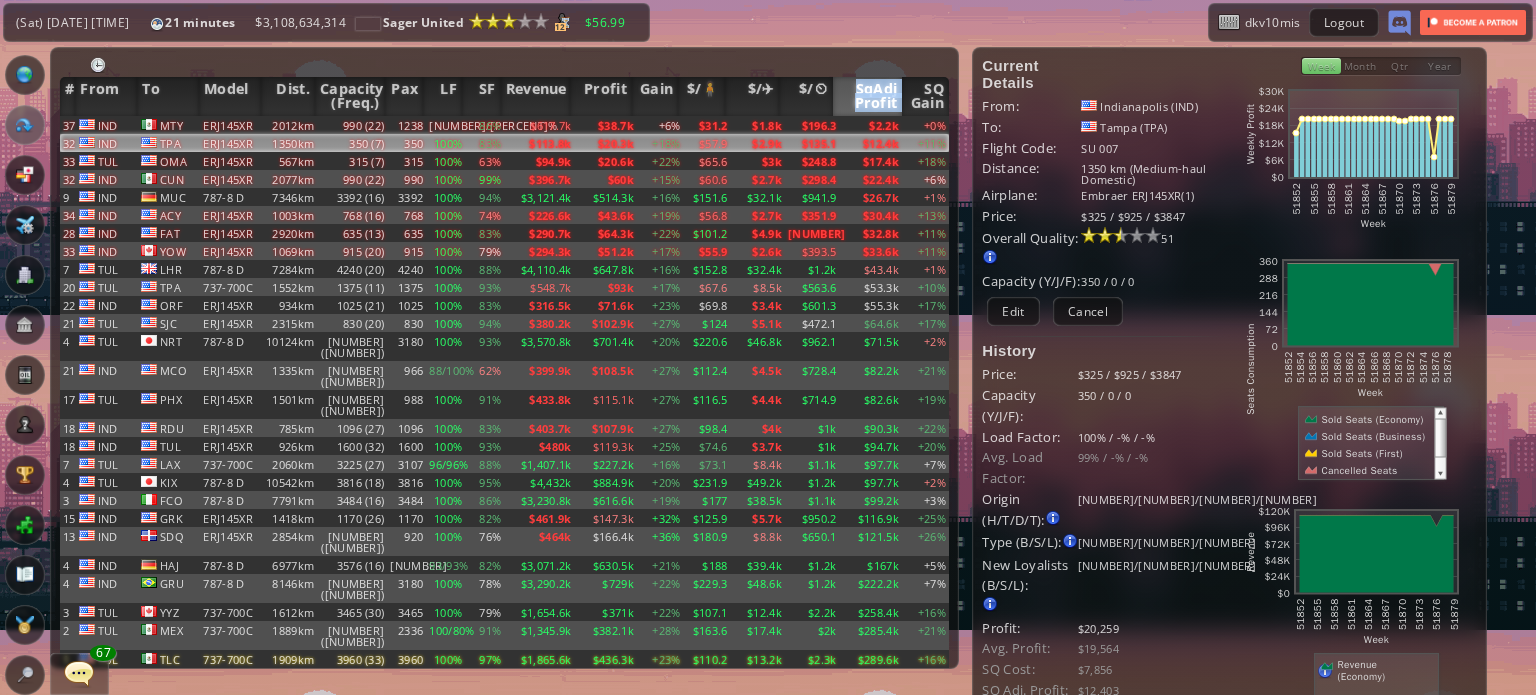 click on "SqAdj Profit" at bounding box center (868, 96) 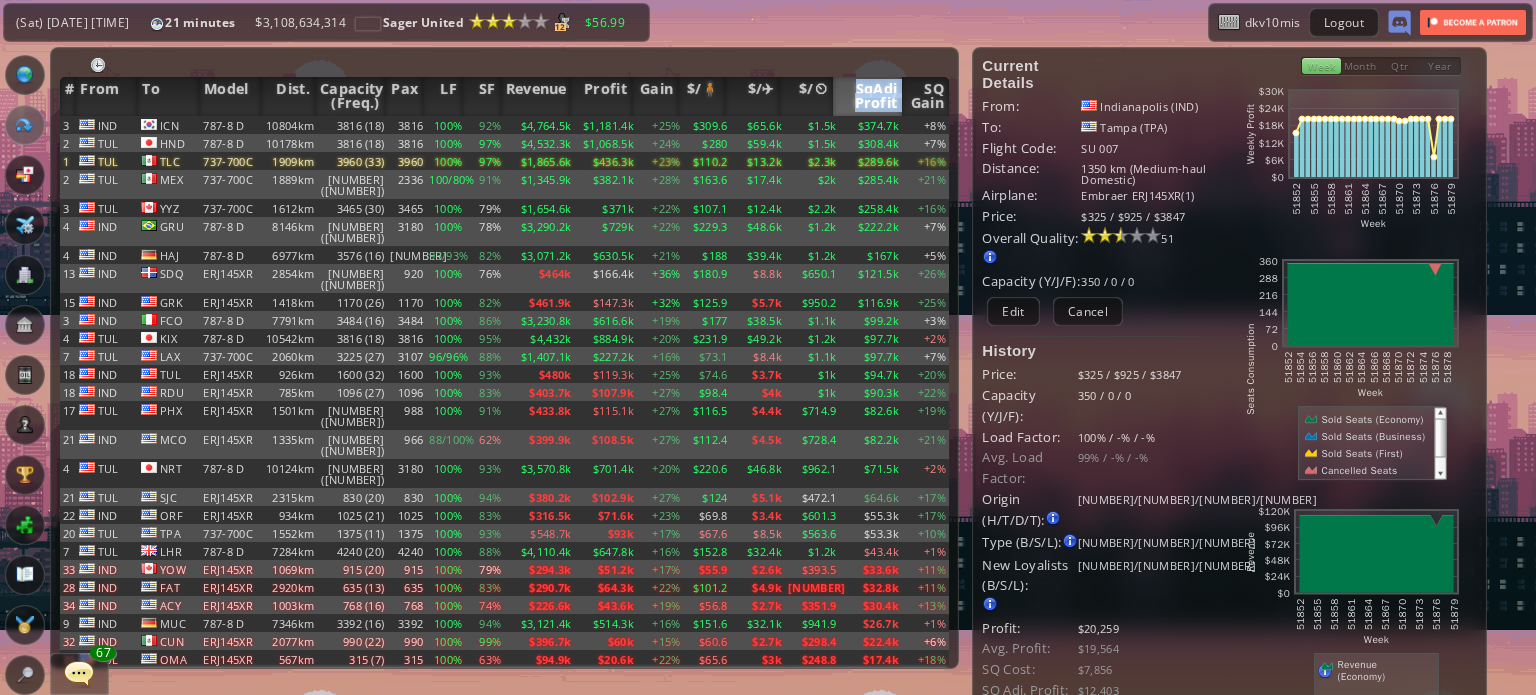 click on "SqAdj Profit" at bounding box center (868, 96) 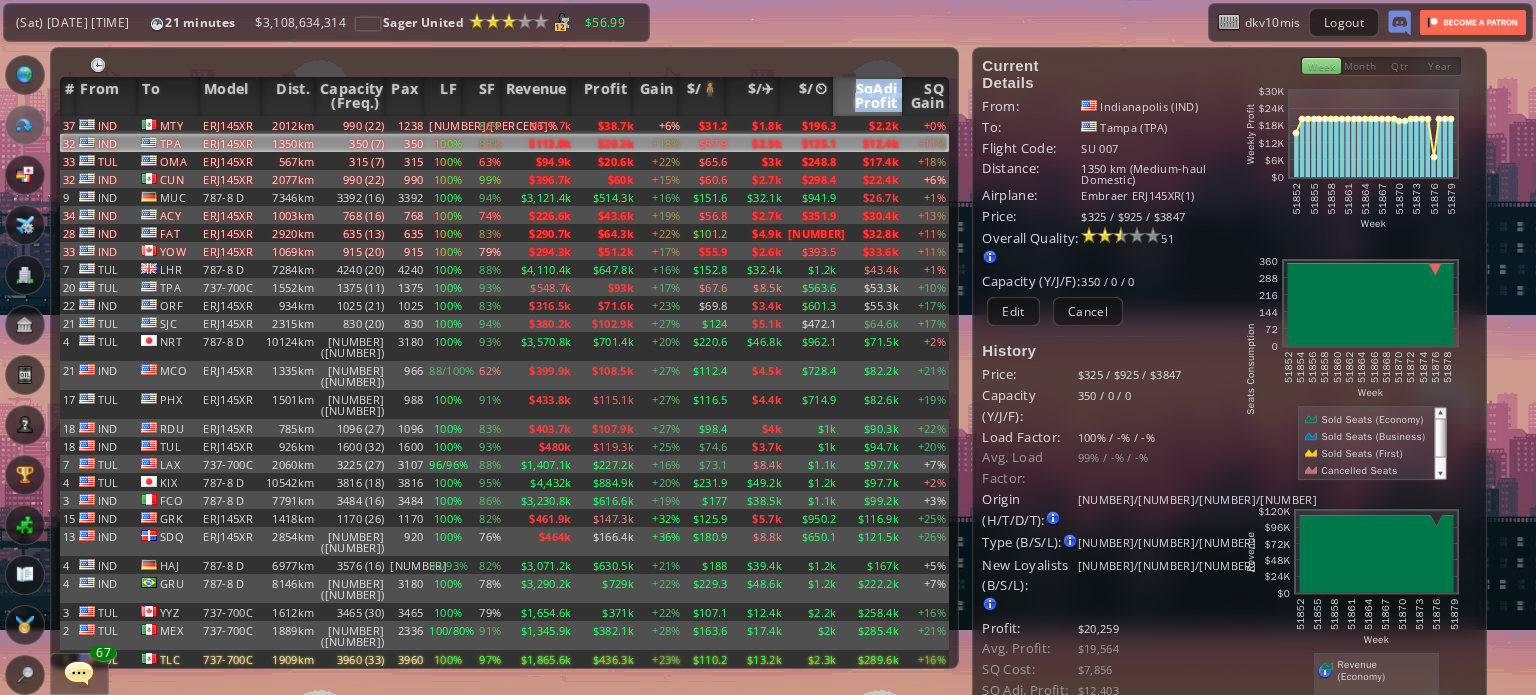 click on "SqAdj Profit" at bounding box center [868, 96] 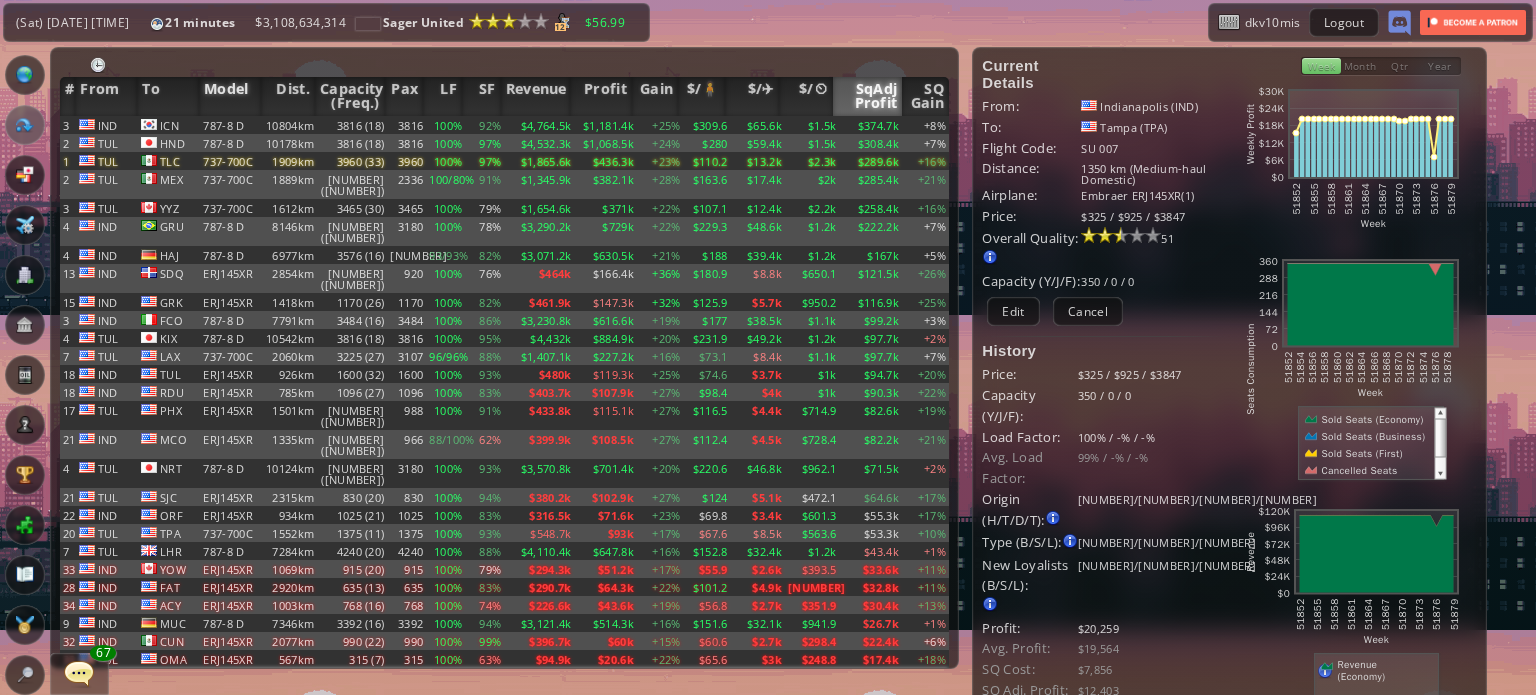 click on "Model" at bounding box center (230, 96) 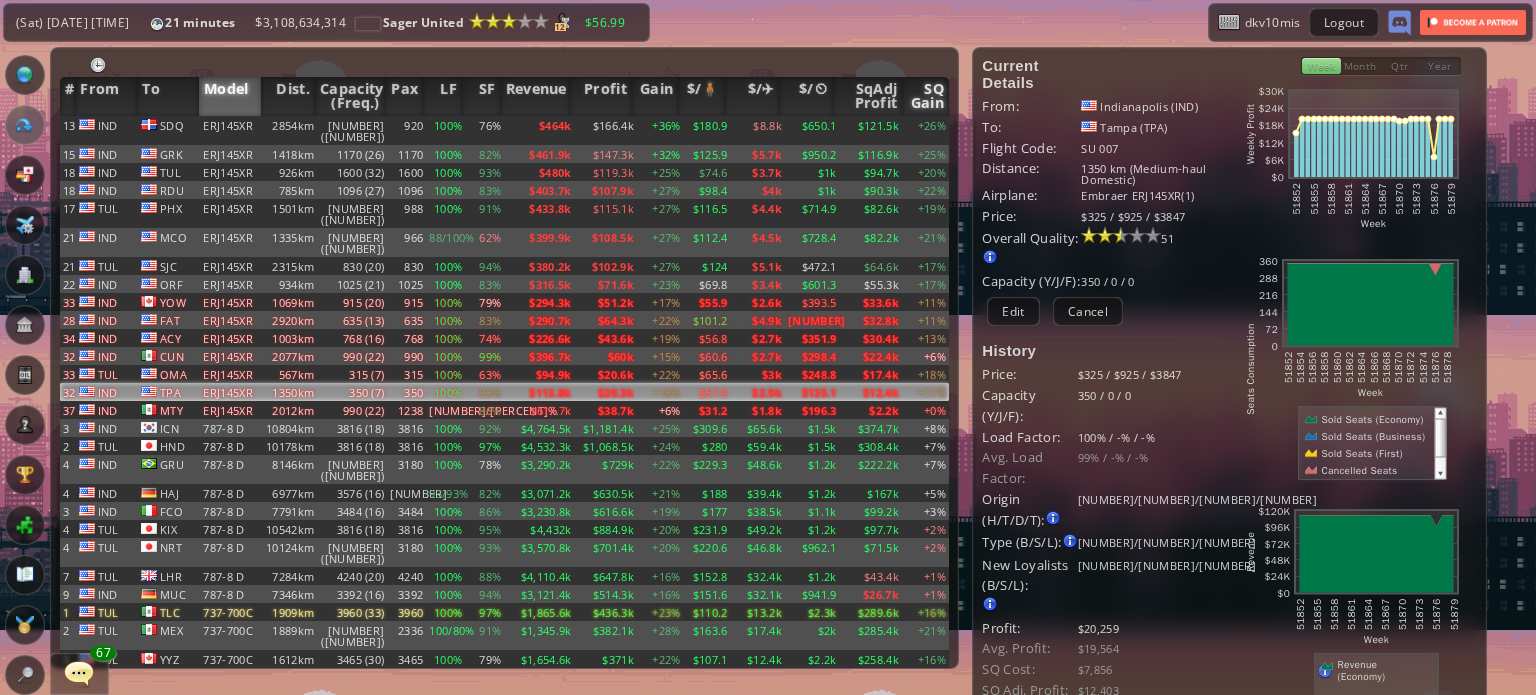 click on "SQ Gain" at bounding box center [925, 96] 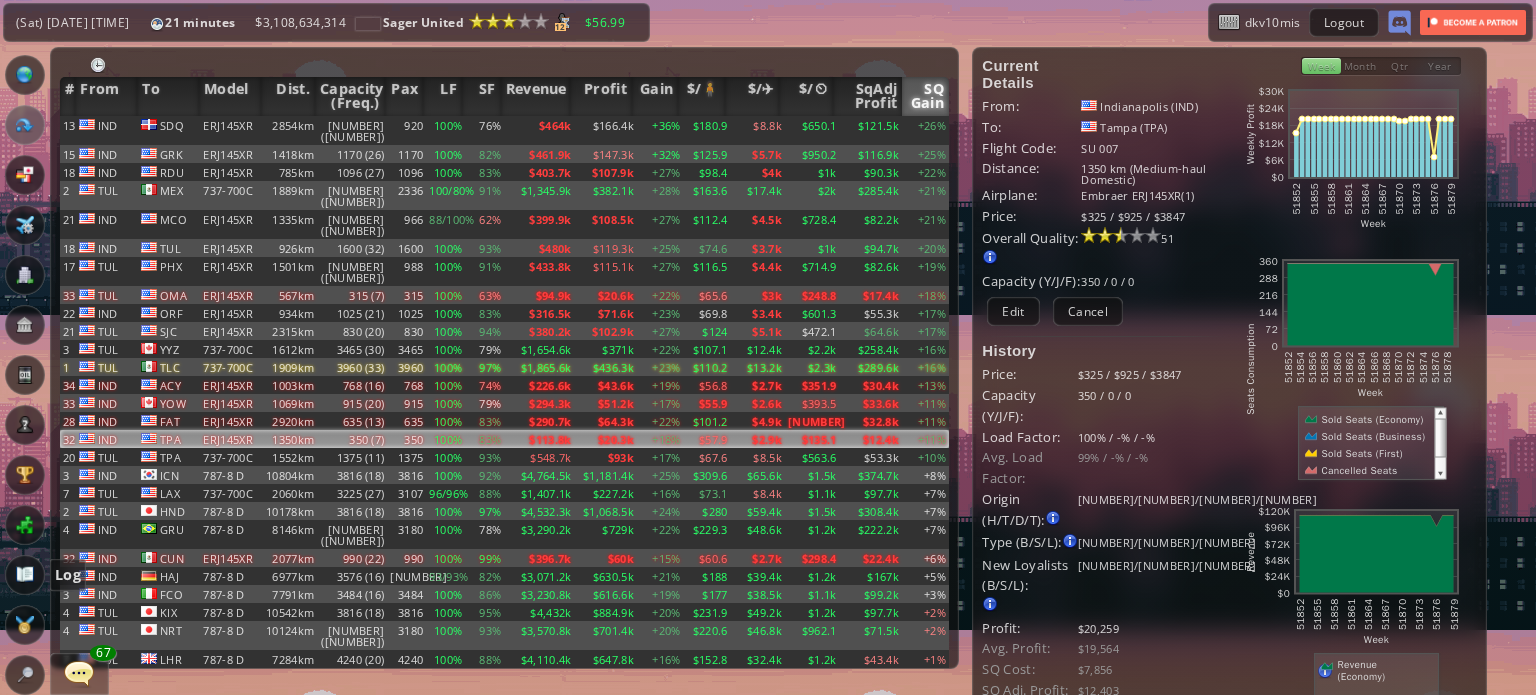 click at bounding box center (25, 575) 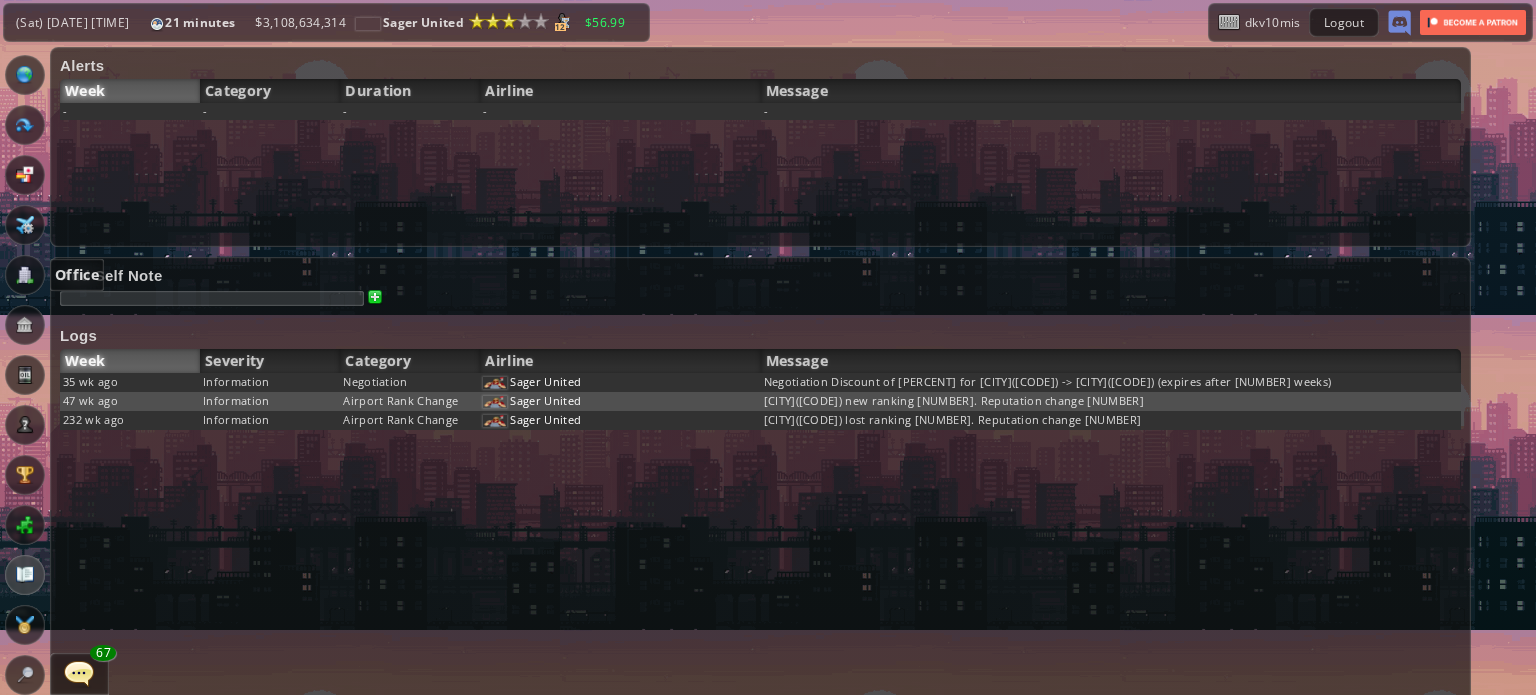 click at bounding box center (25, 275) 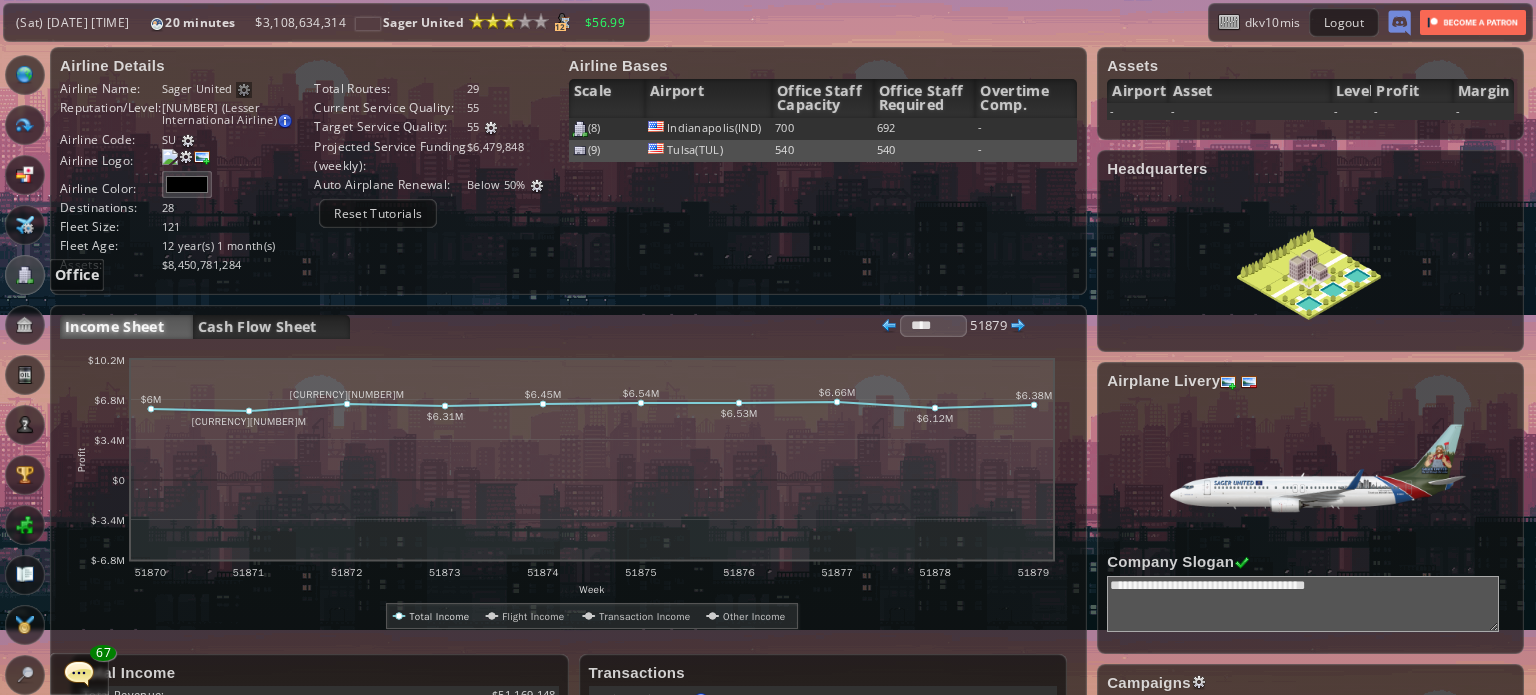 click at bounding box center [25, 275] 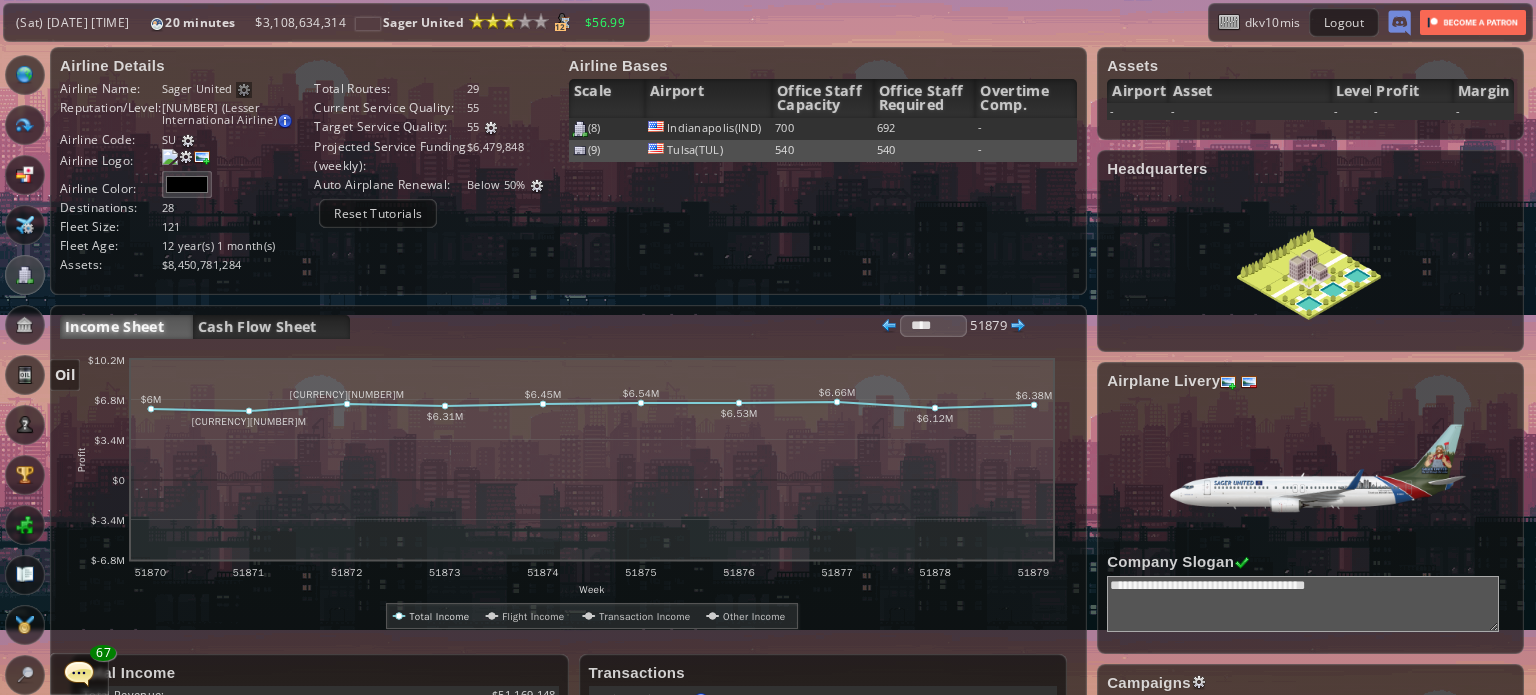 click at bounding box center (25, 375) 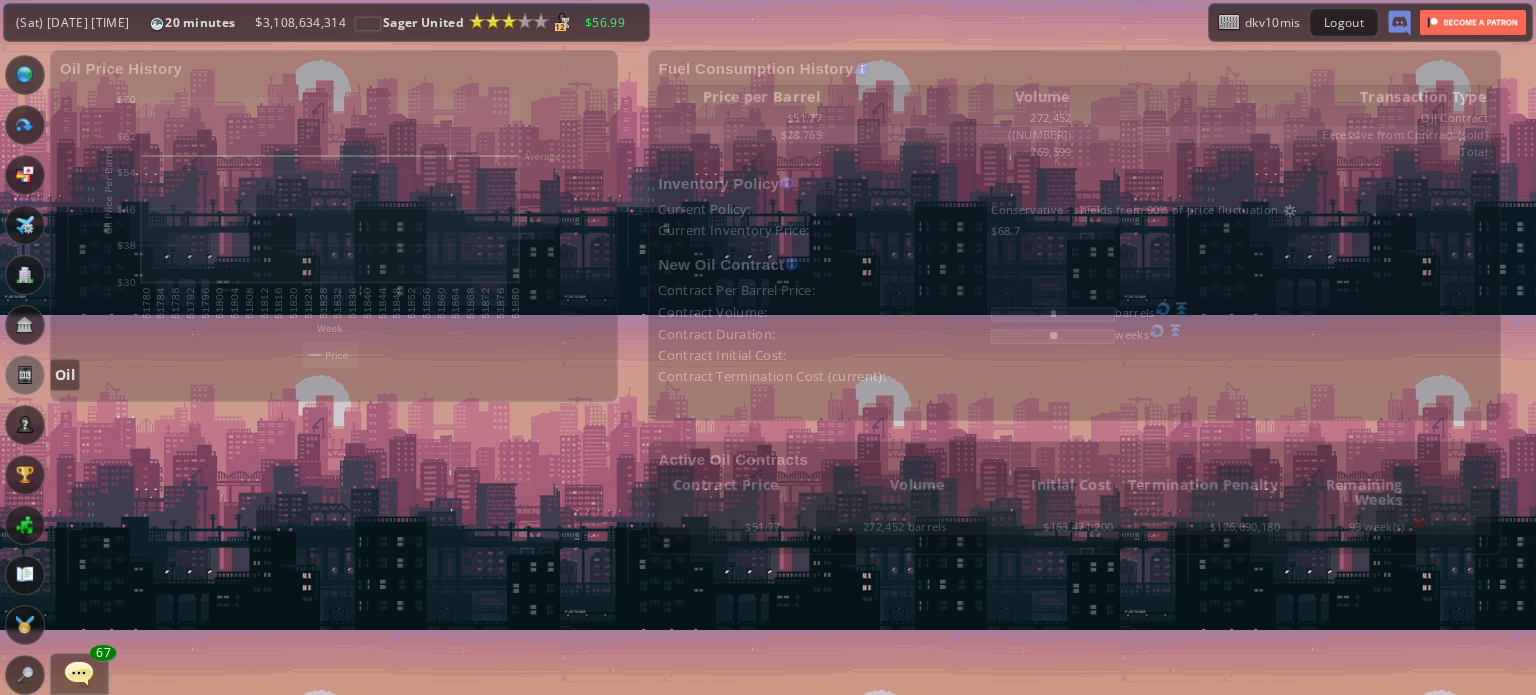 scroll, scrollTop: 0, scrollLeft: 0, axis: both 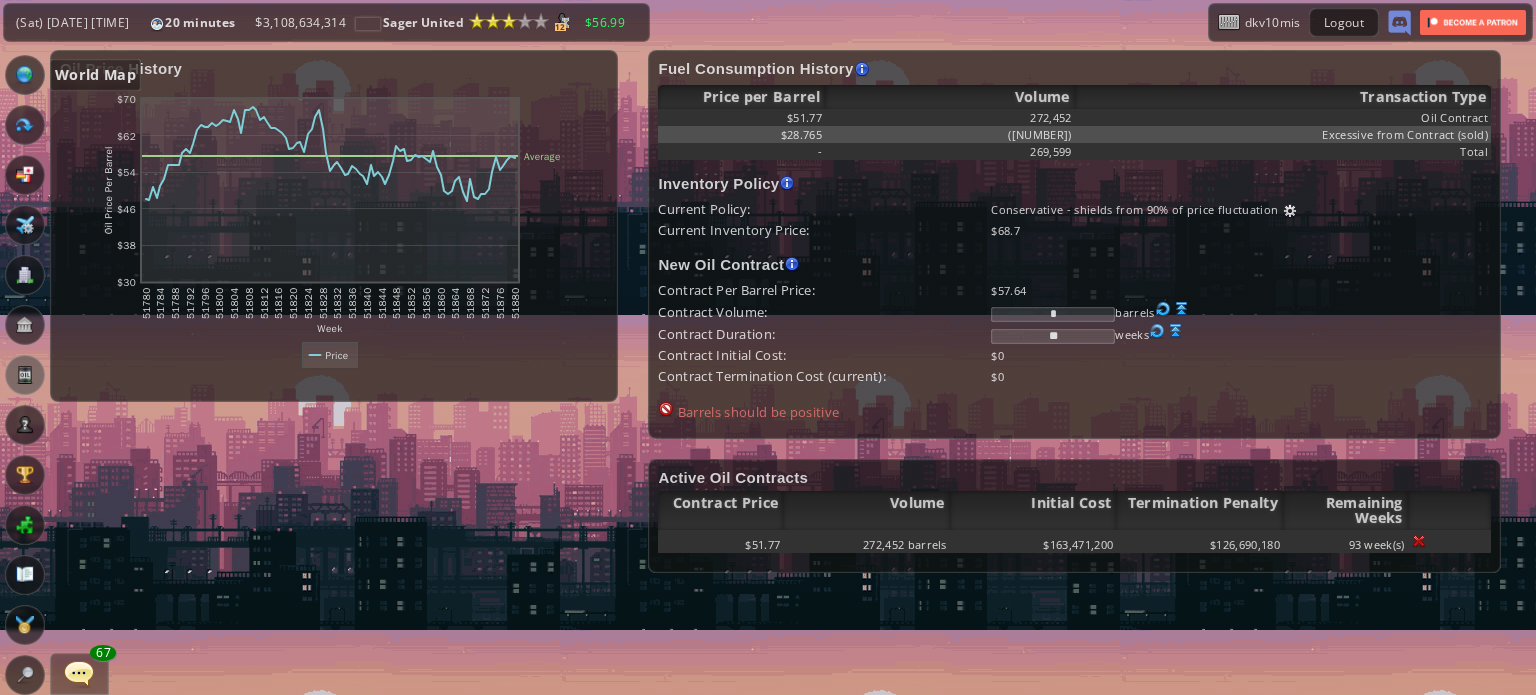 click at bounding box center (25, 75) 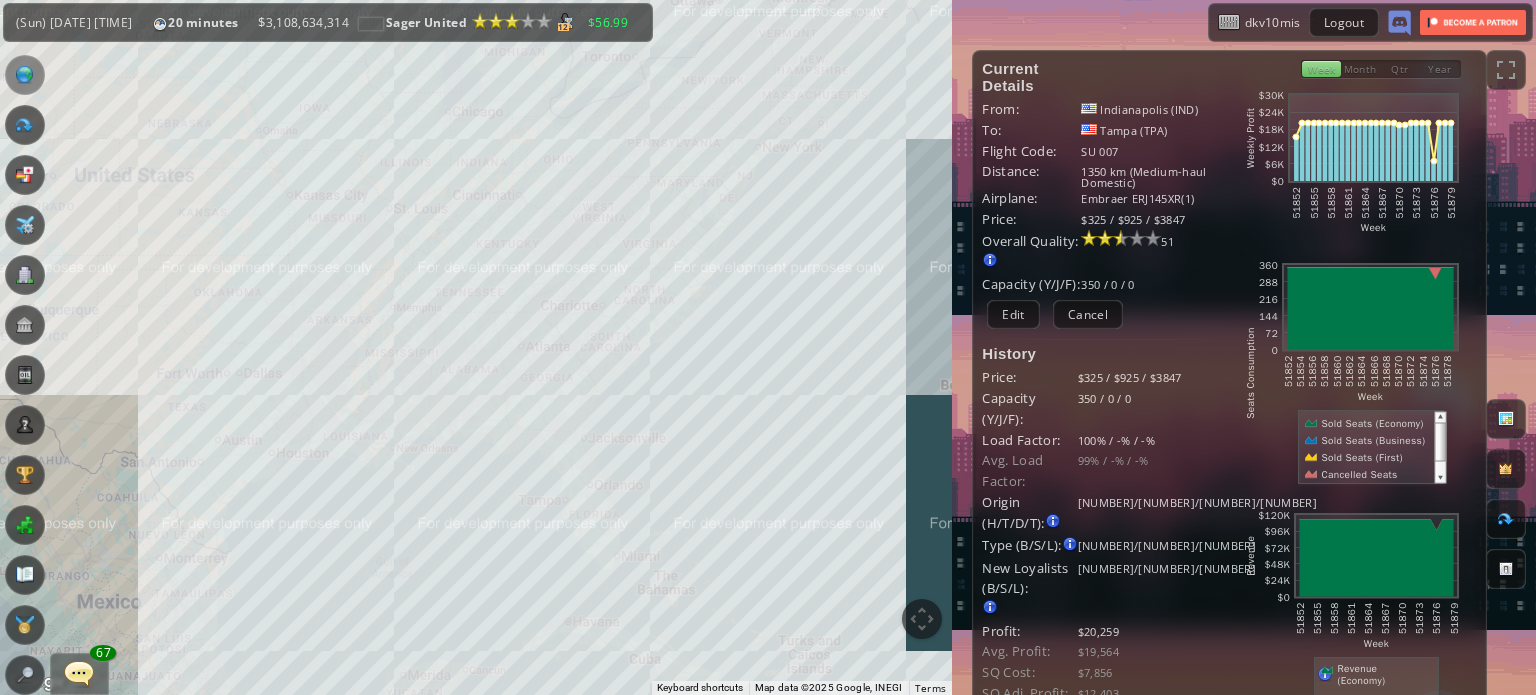 drag, startPoint x: 442, startPoint y: 519, endPoint x: 536, endPoint y: 658, distance: 167.80048 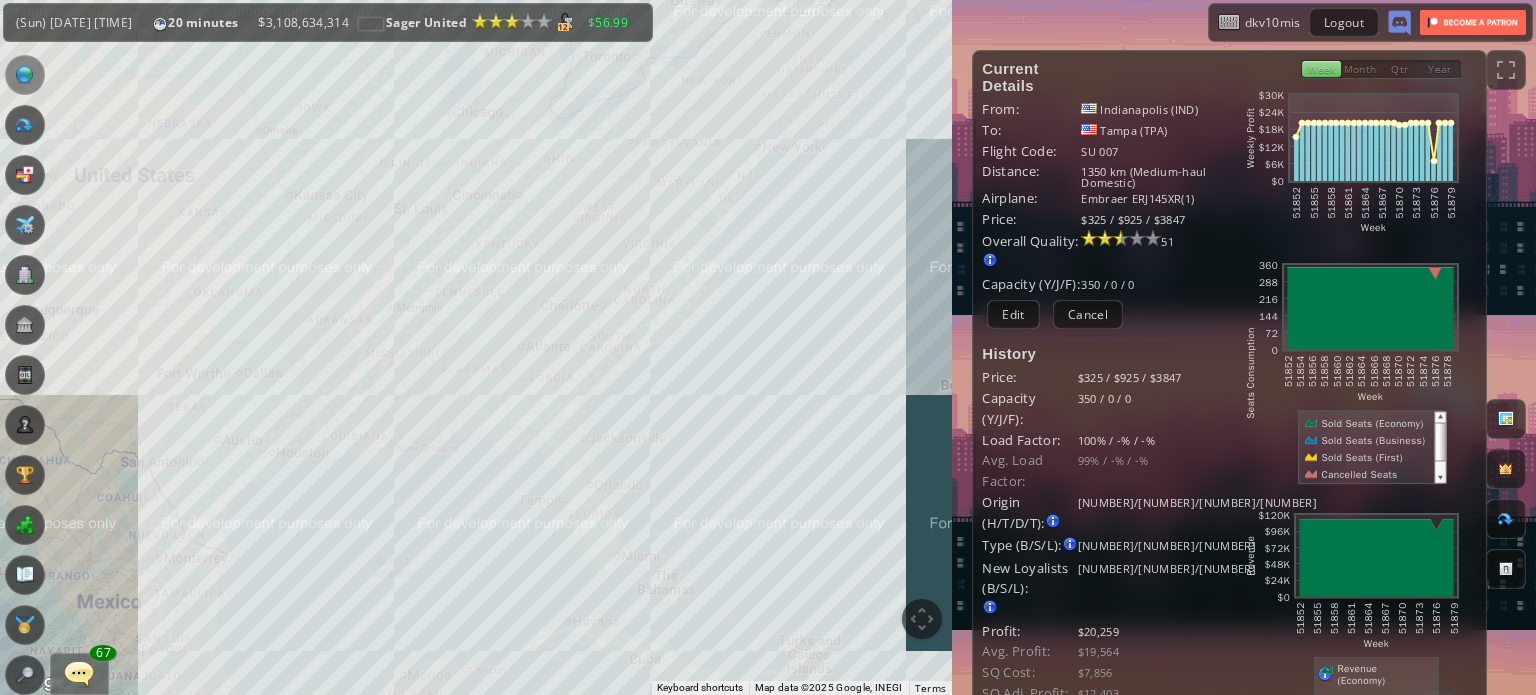 click on "To navigate, press the arrow keys." at bounding box center (476, 347) 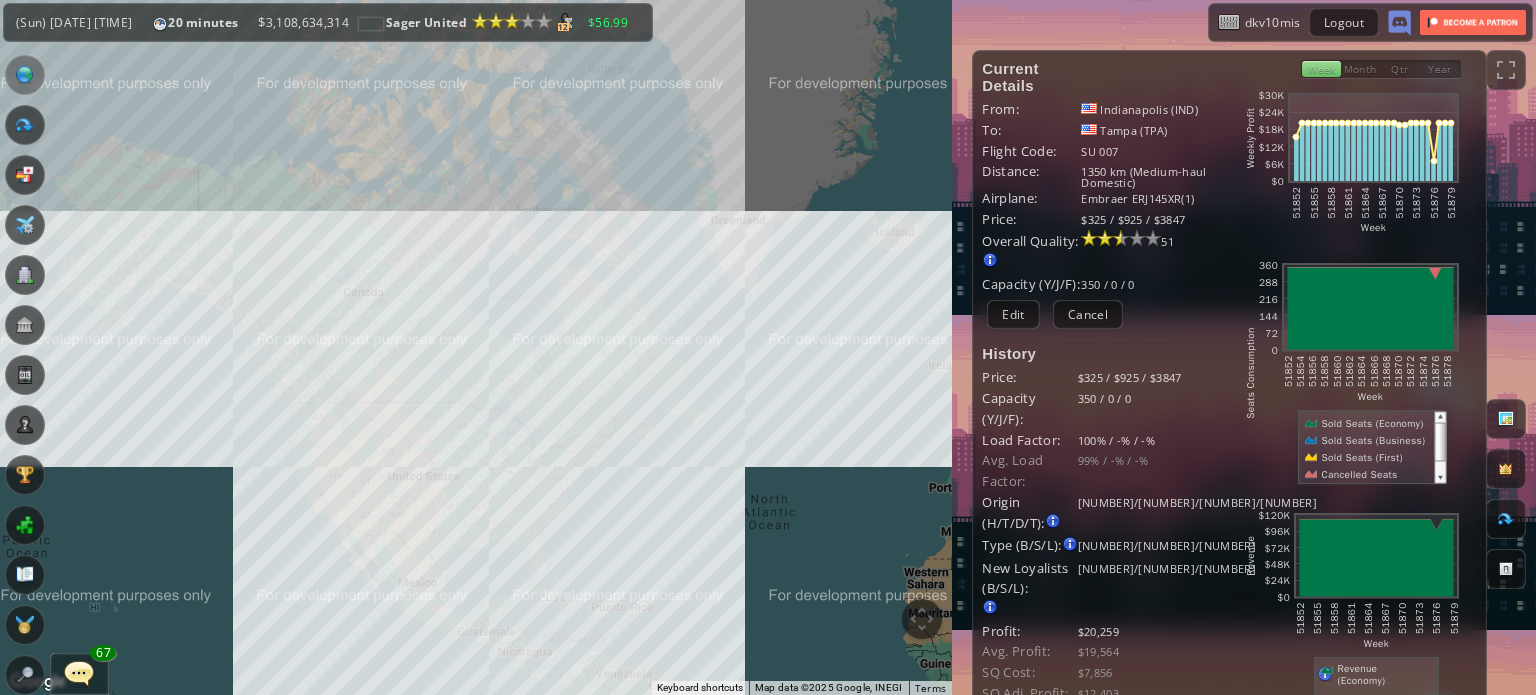 drag, startPoint x: 412, startPoint y: 559, endPoint x: 404, endPoint y: 522, distance: 37.85499 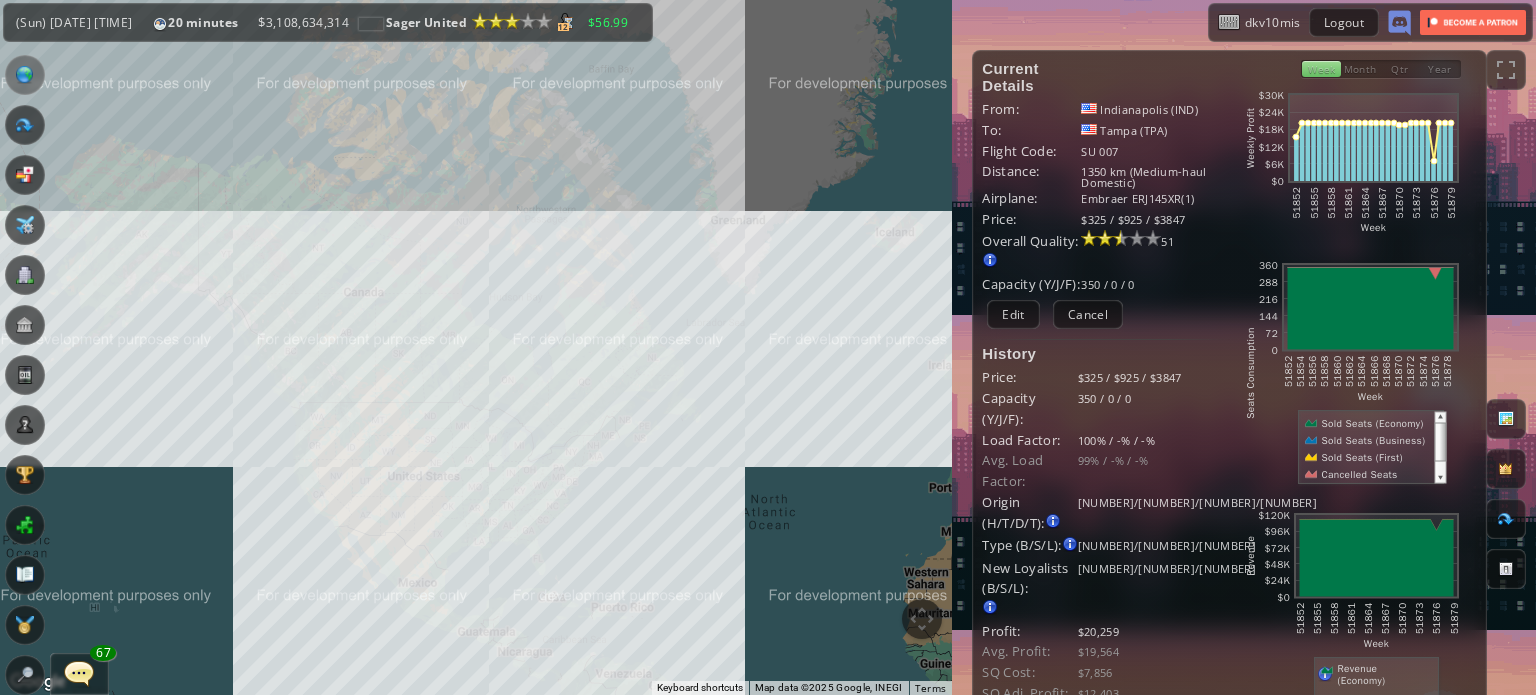 click on "To navigate, press the arrow keys." at bounding box center (476, 347) 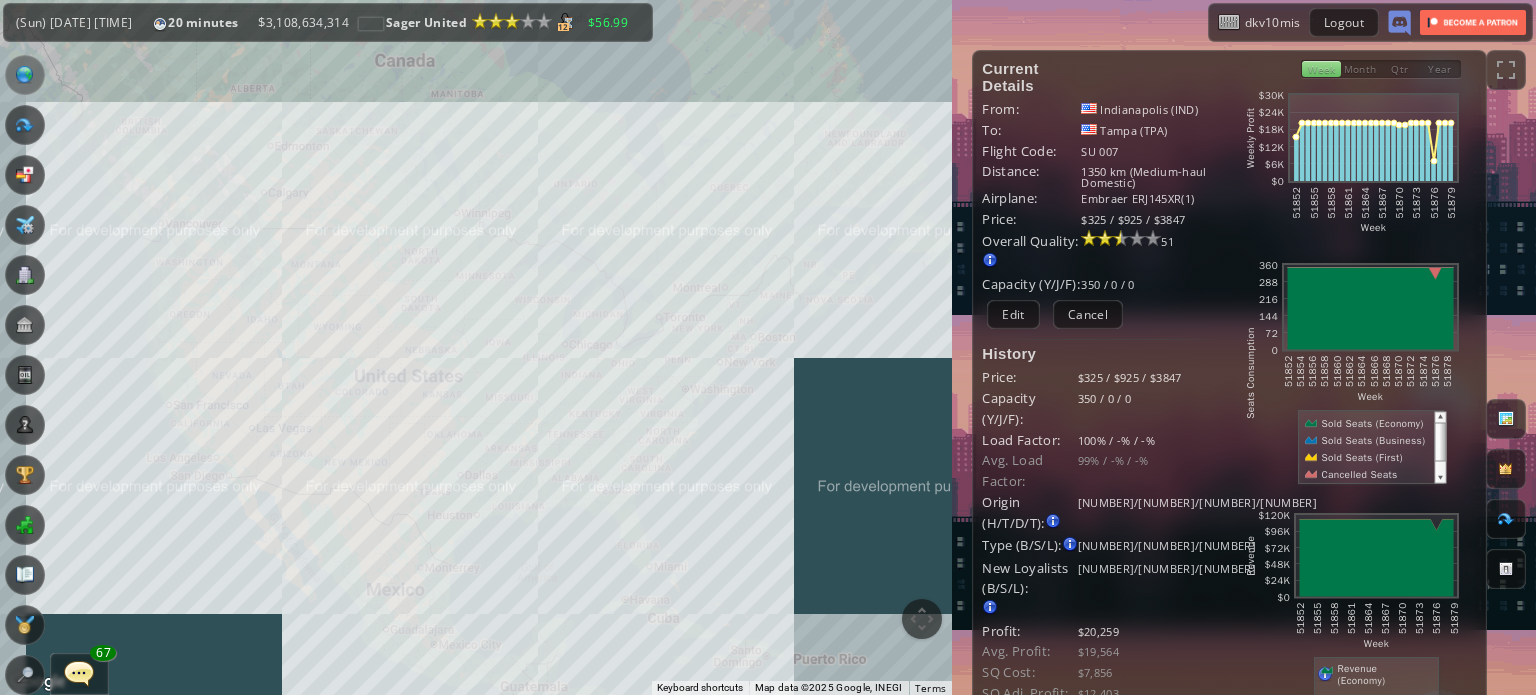 click on "To navigate, press the arrow keys." at bounding box center [476, 347] 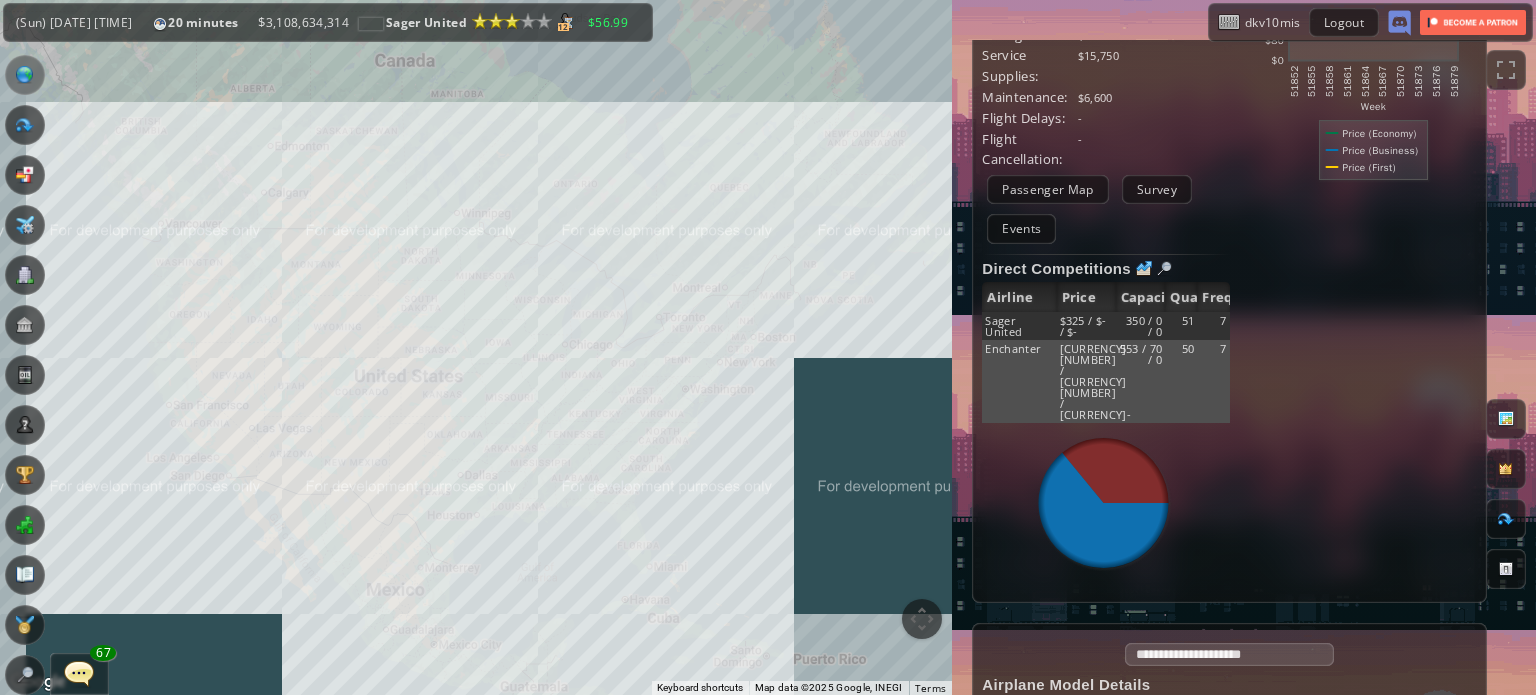 scroll, scrollTop: 800, scrollLeft: 0, axis: vertical 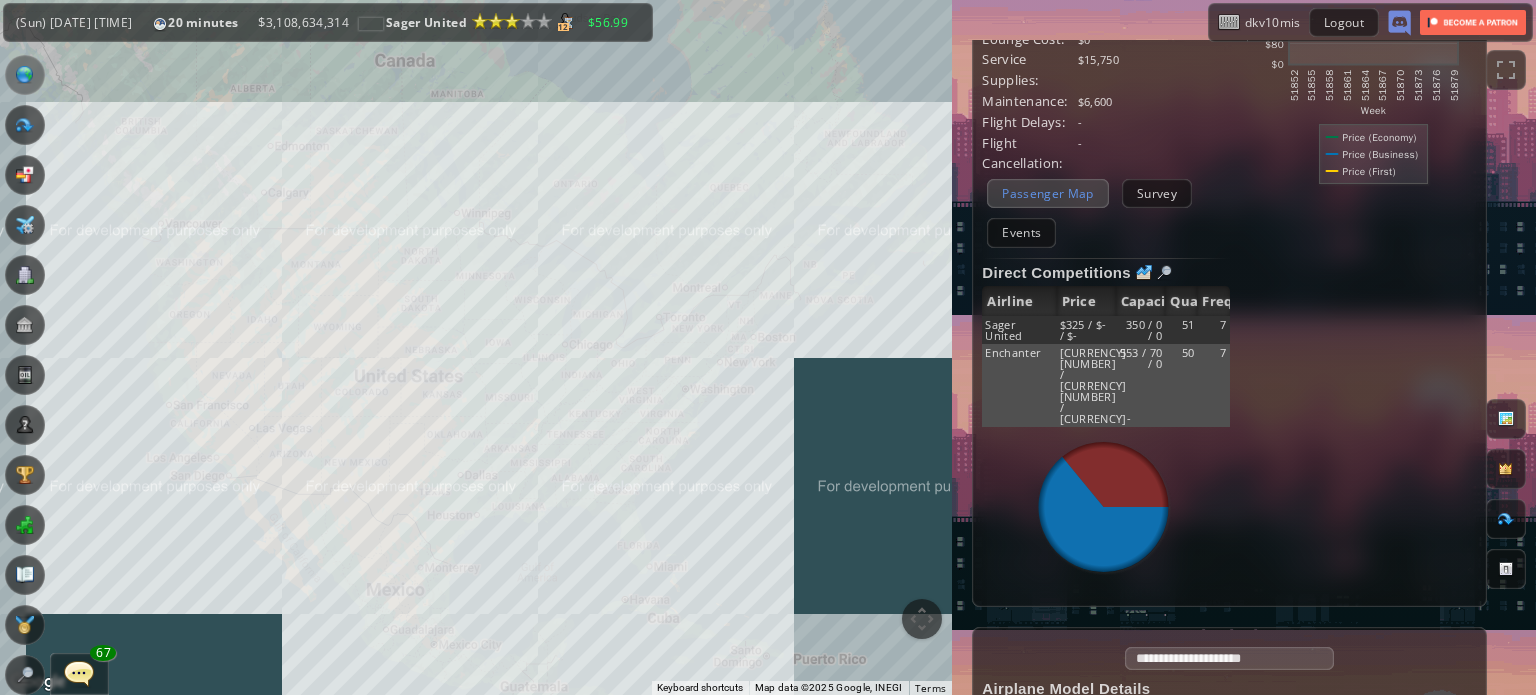click on "Passenger Map" at bounding box center [1047, 193] 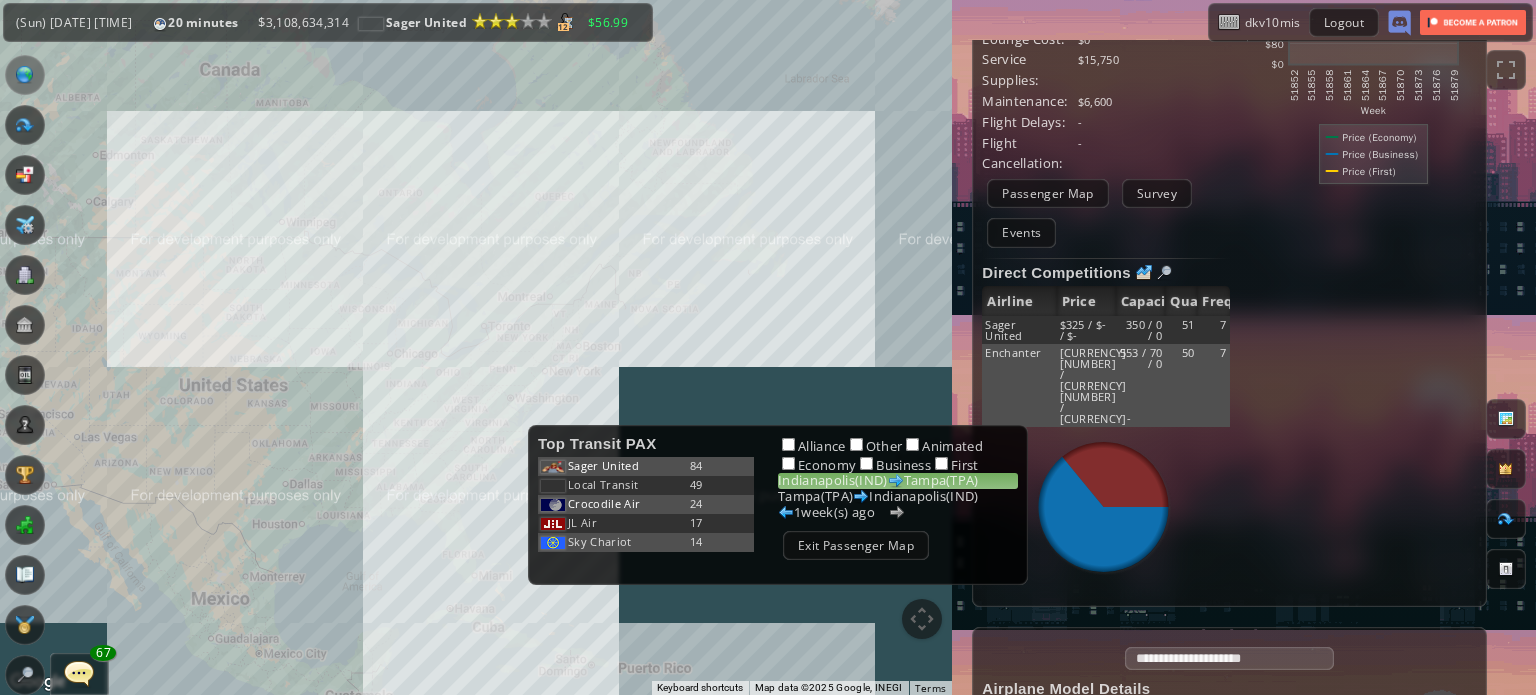 drag, startPoint x: 647, startPoint y: 375, endPoint x: 473, endPoint y: 384, distance: 174.2326 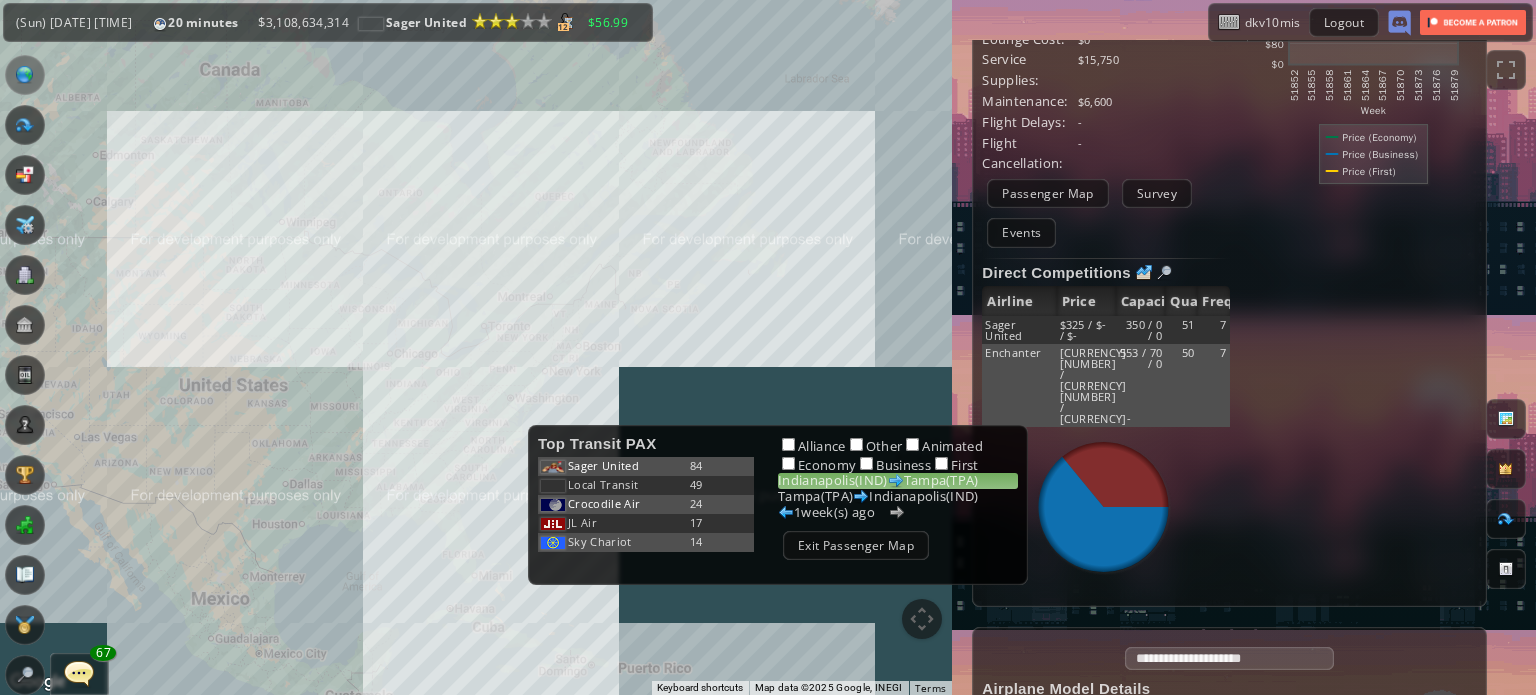 click on "To navigate, press the arrow keys." at bounding box center [476, 347] 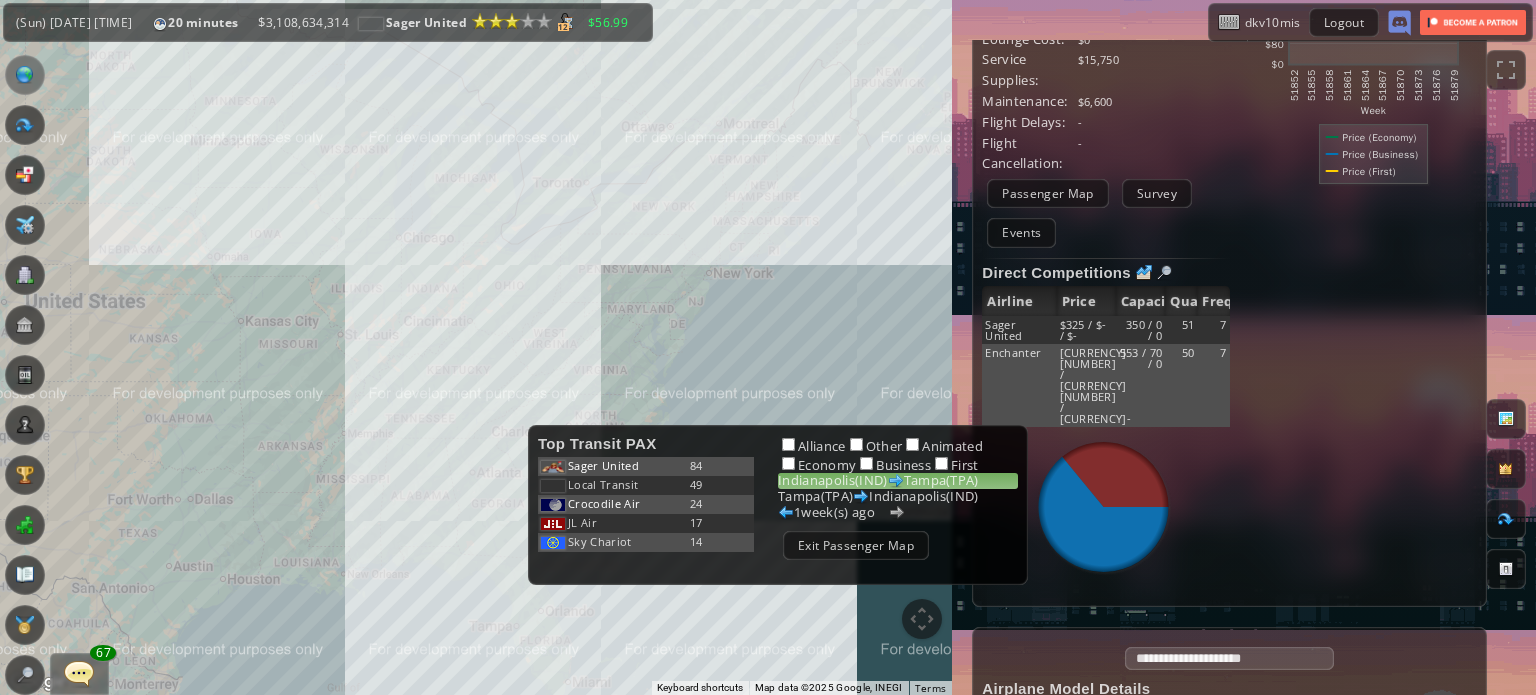 click on "Exit Passenger Map" at bounding box center [856, 545] 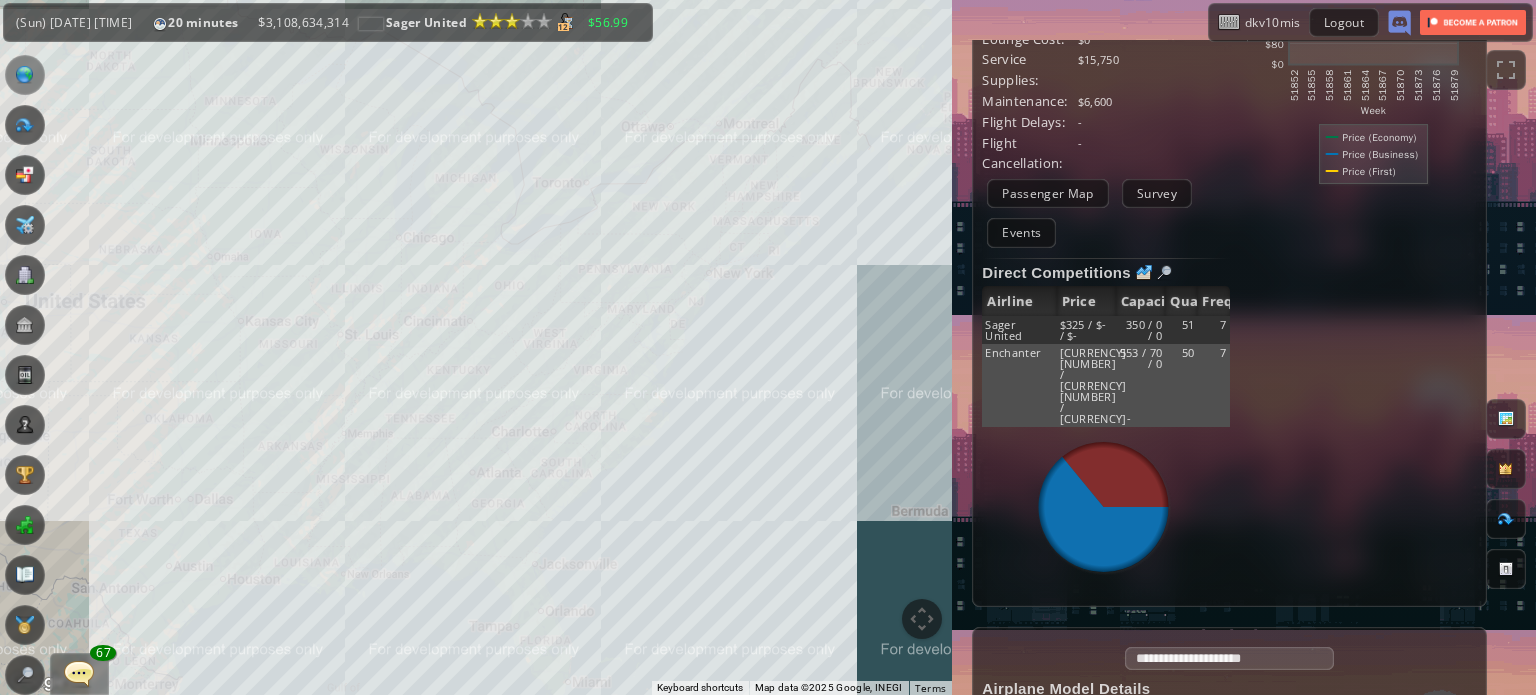 click on "To navigate, press the arrow keys." at bounding box center [476, 347] 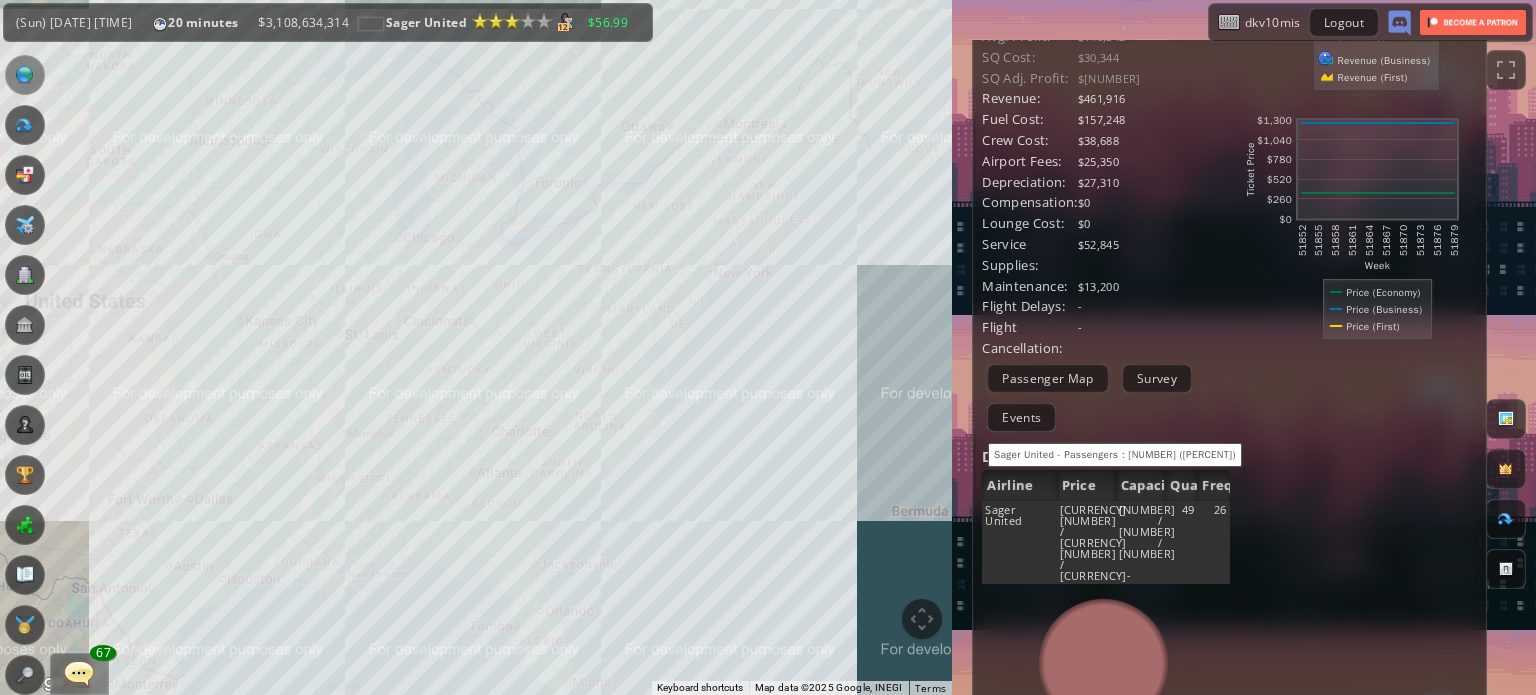 scroll, scrollTop: 800, scrollLeft: 0, axis: vertical 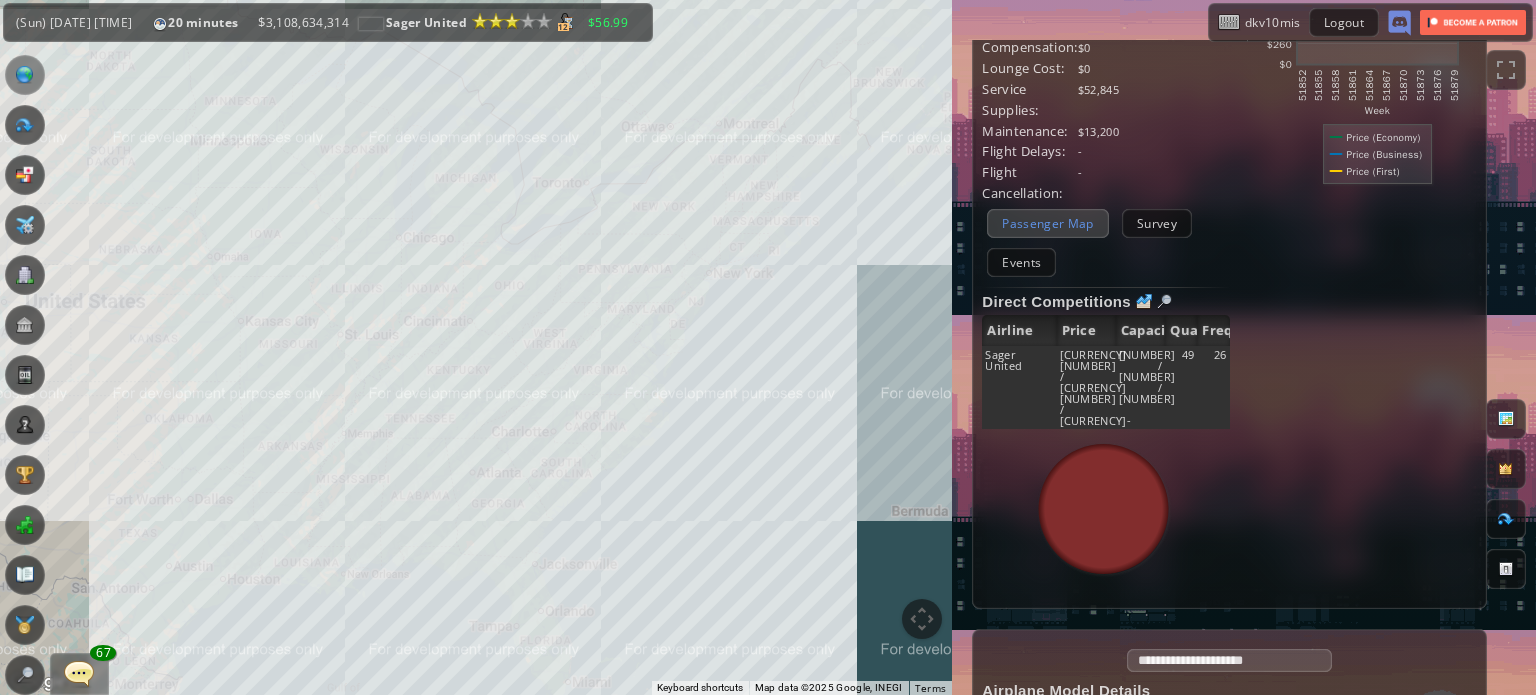 click on "Passenger Map" at bounding box center (1047, 223) 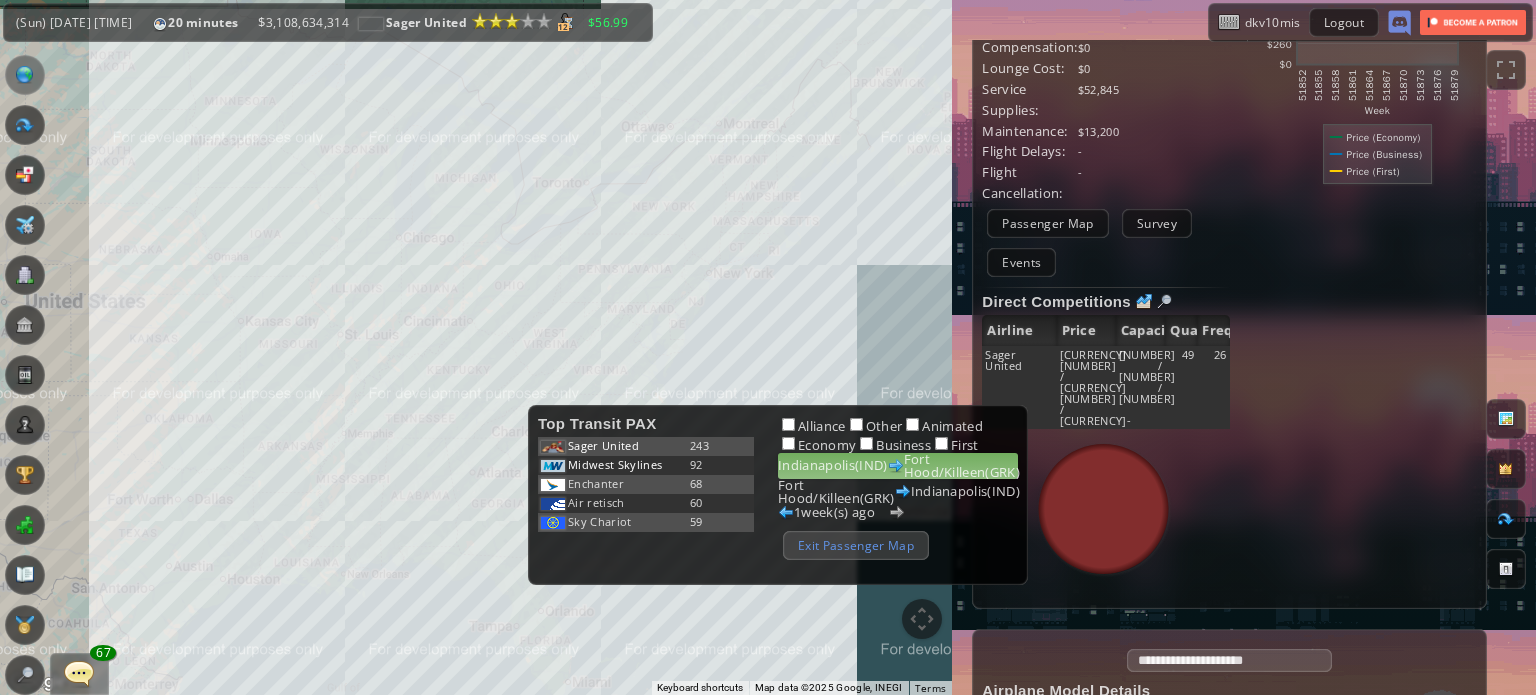 click on "Exit Passenger Map" at bounding box center (856, 545) 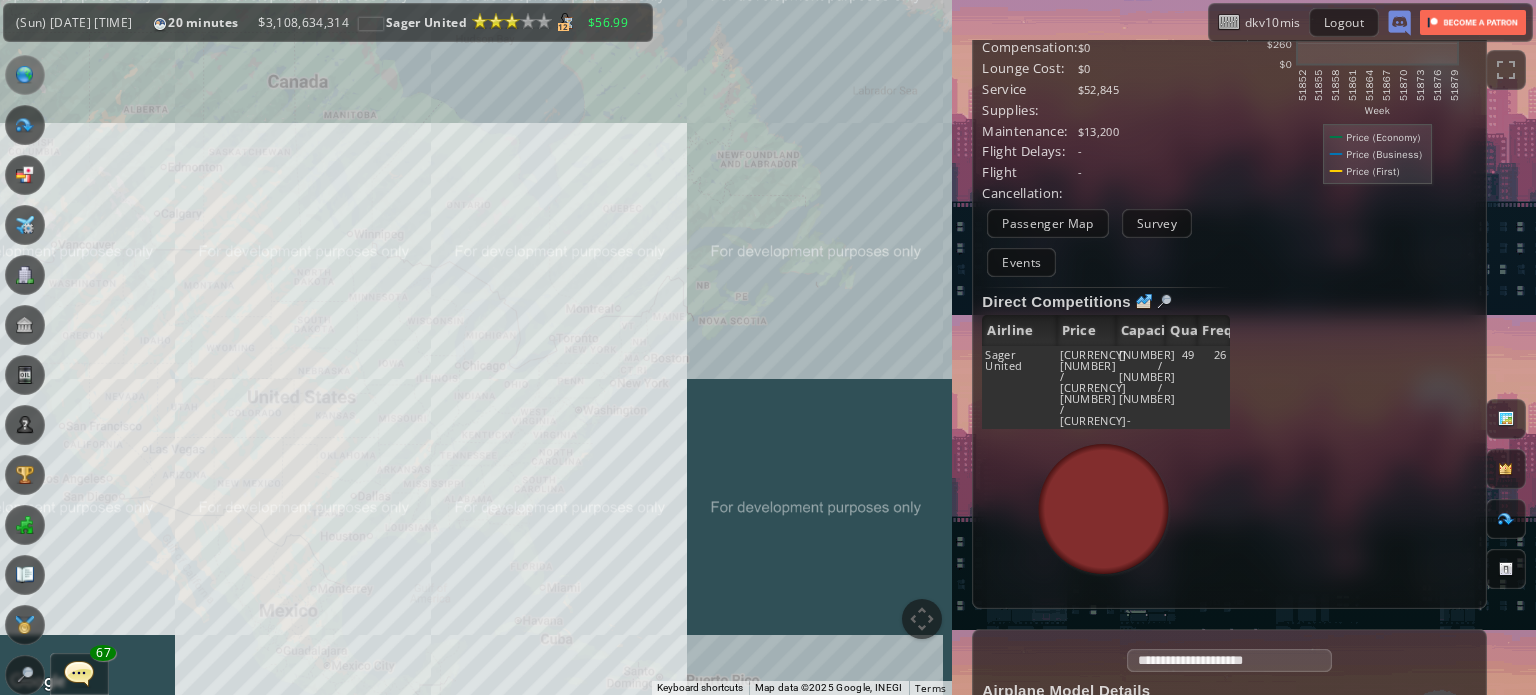 drag, startPoint x: 332, startPoint y: 523, endPoint x: 509, endPoint y: 535, distance: 177.40631 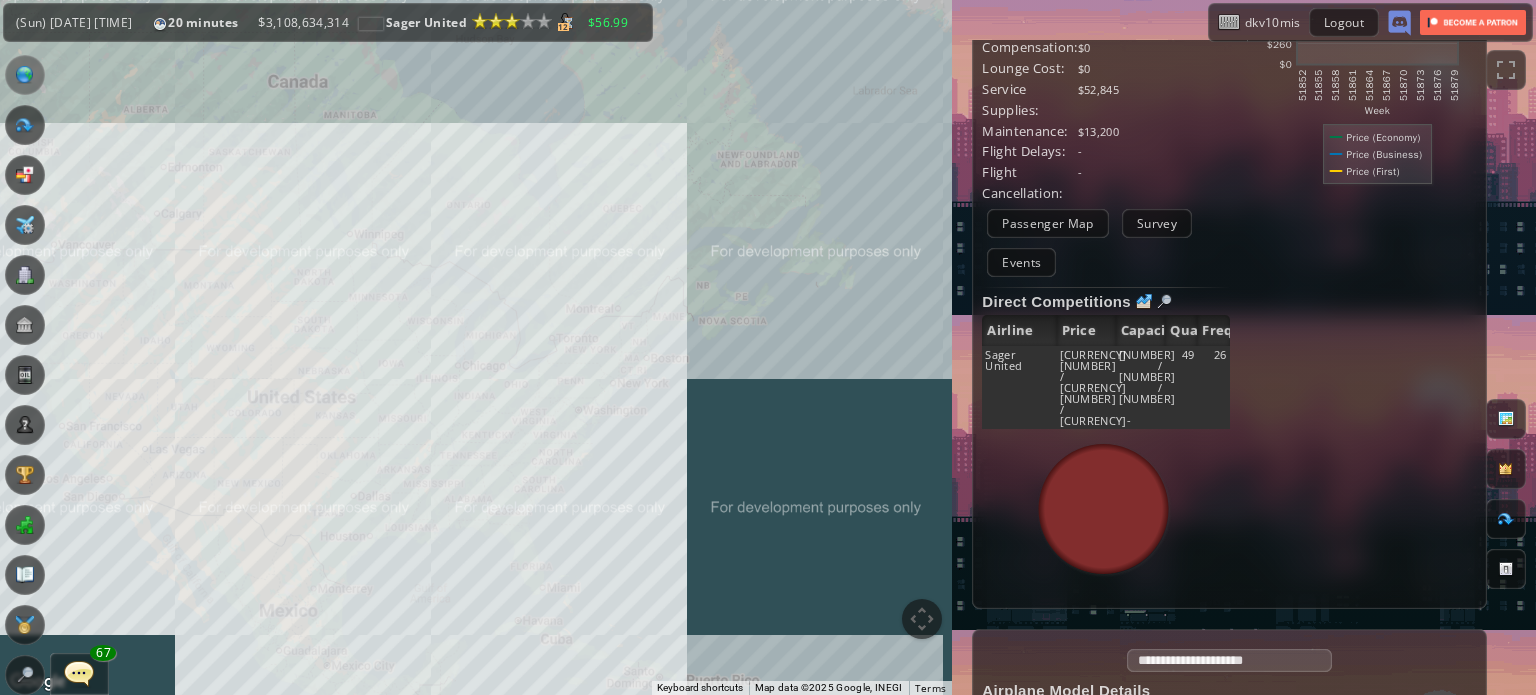 click on "To navigate, press the arrow keys." at bounding box center [476, 347] 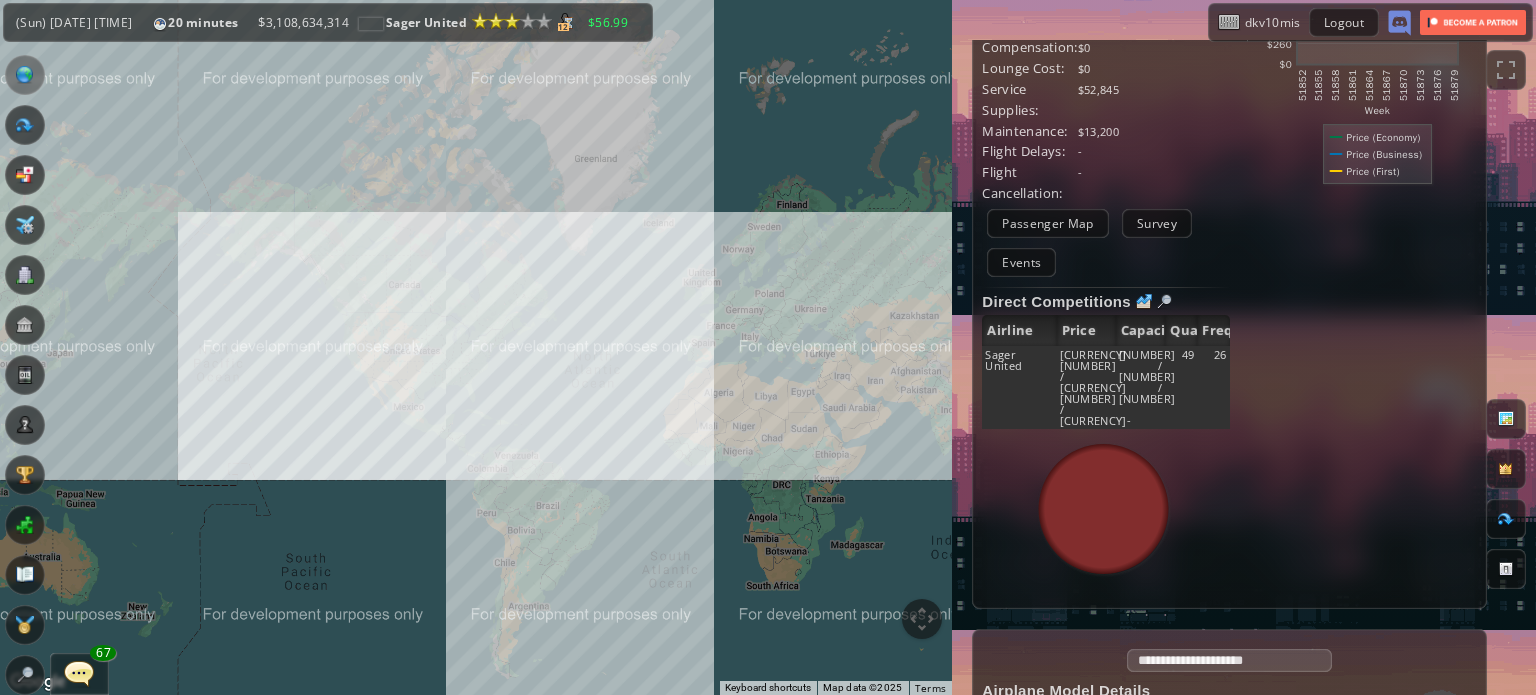 drag, startPoint x: 736, startPoint y: 505, endPoint x: 647, endPoint y: 454, distance: 102.5768 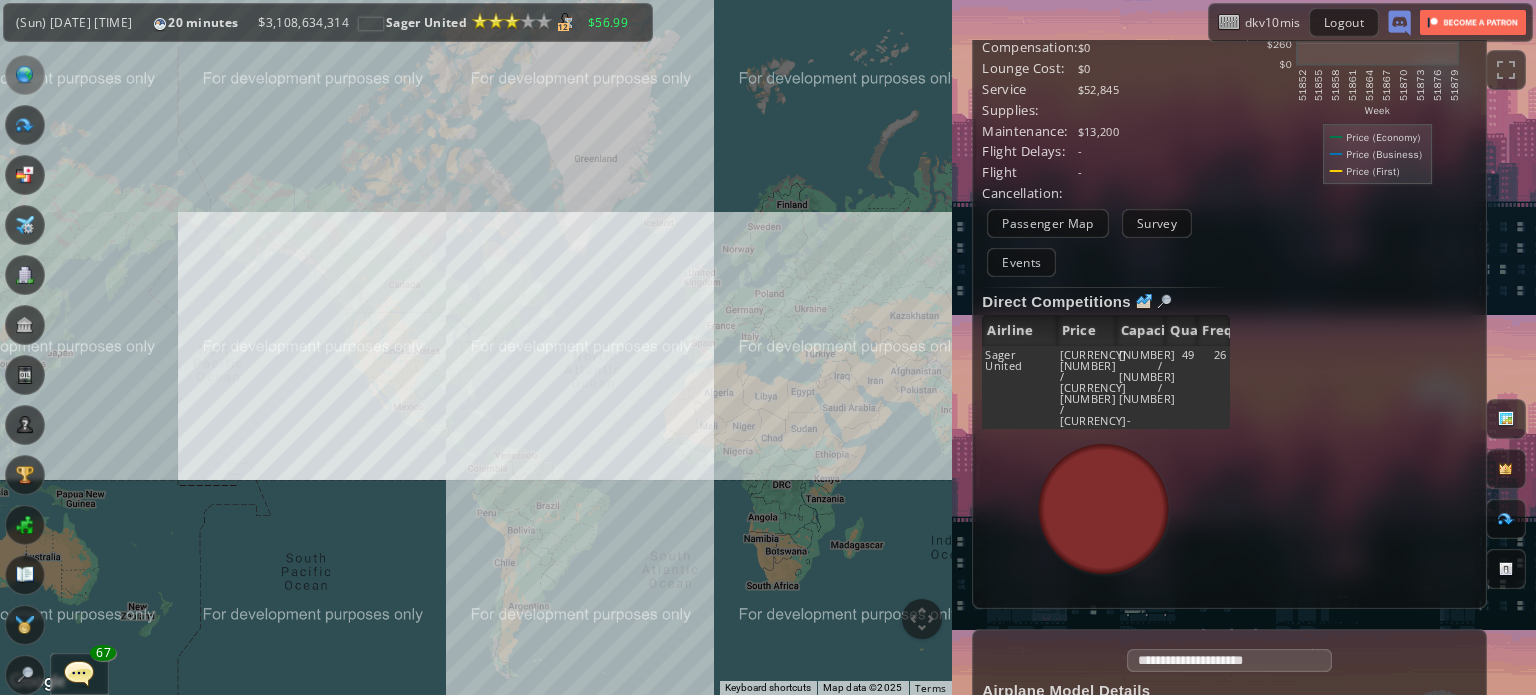click on "To navigate, press the arrow keys." at bounding box center [476, 347] 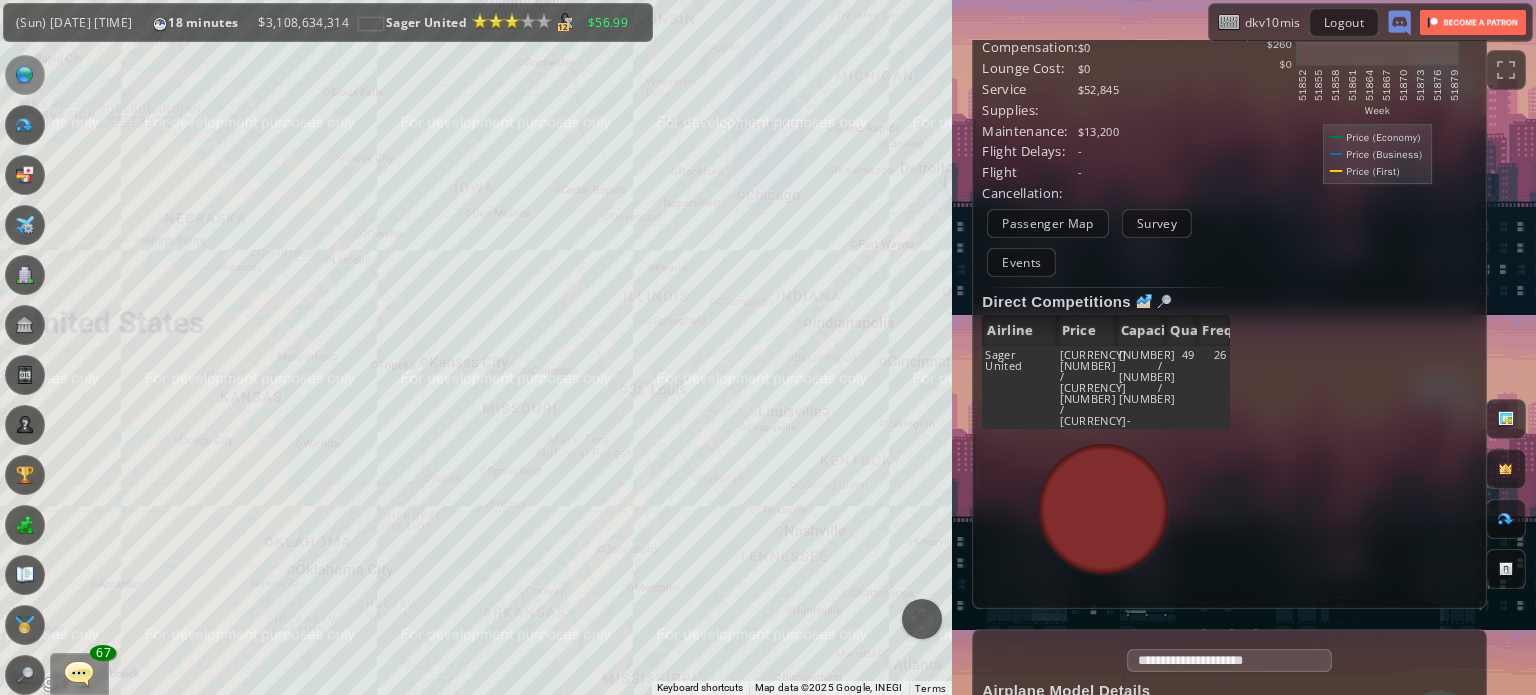 click on "To navigate, press the arrow keys." at bounding box center [476, 347] 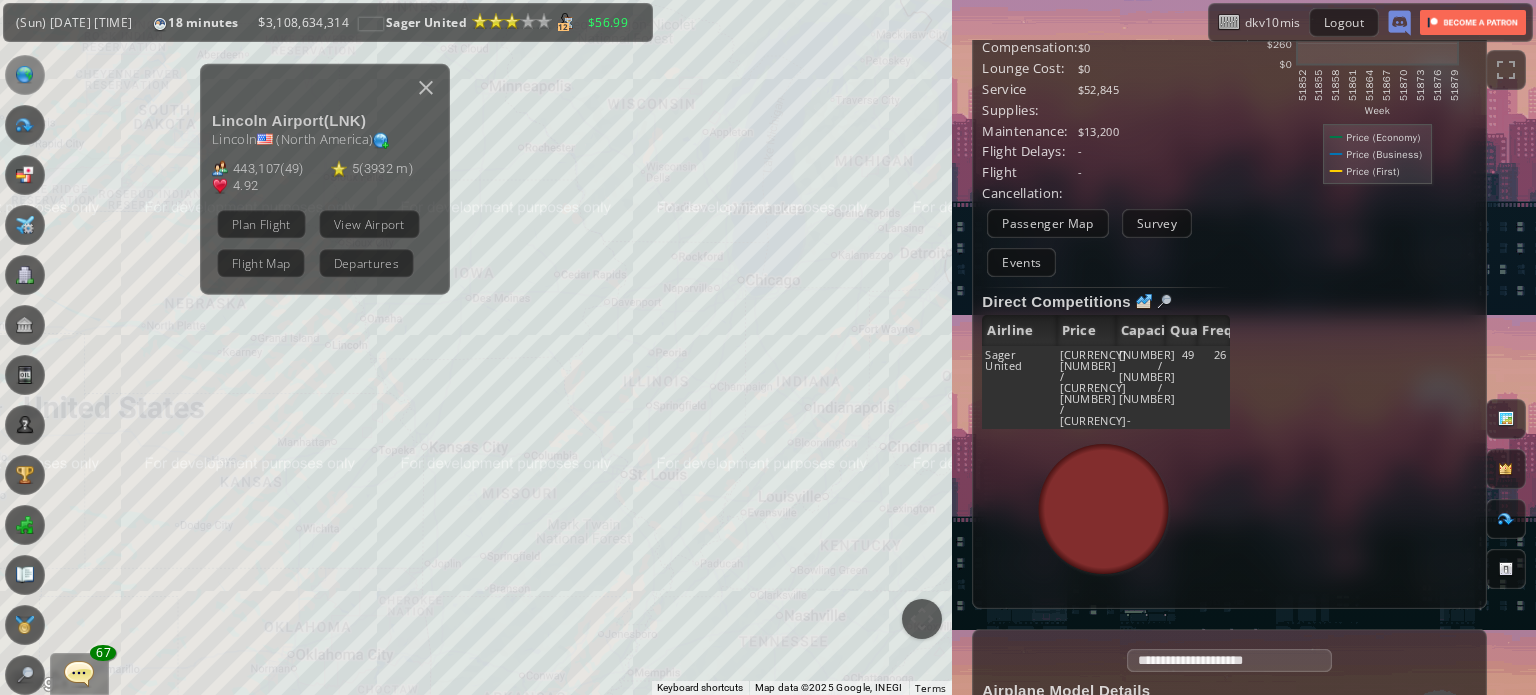 click at bounding box center [79, 673] 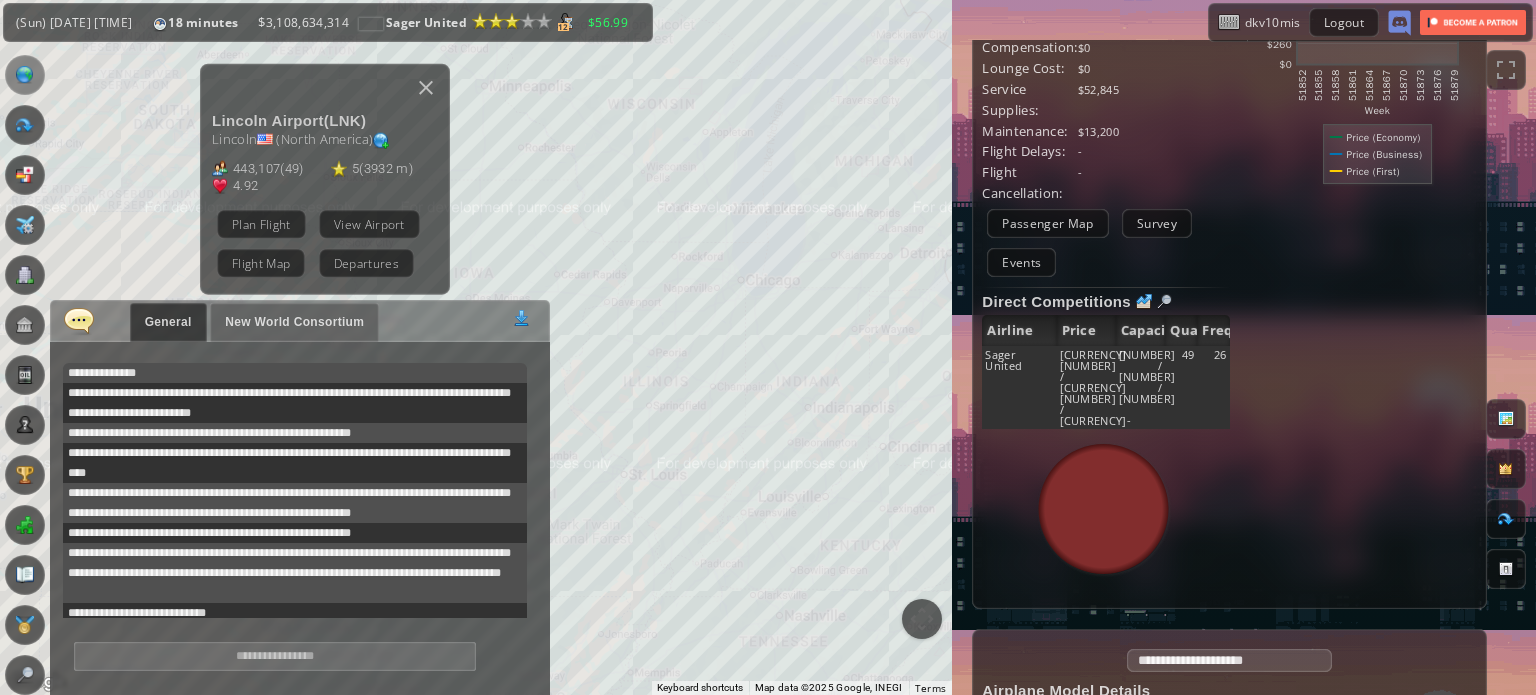 scroll, scrollTop: 398, scrollLeft: 0, axis: vertical 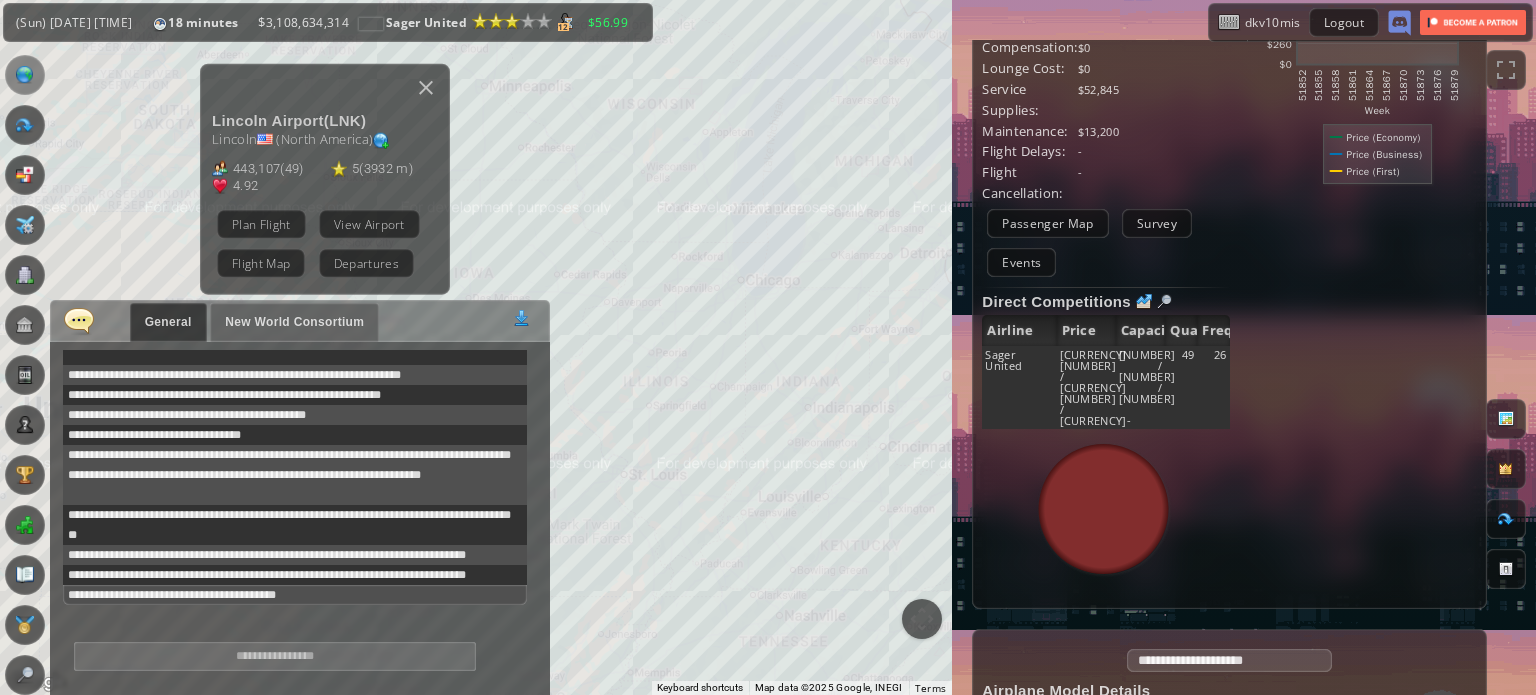click at bounding box center [275, 656] 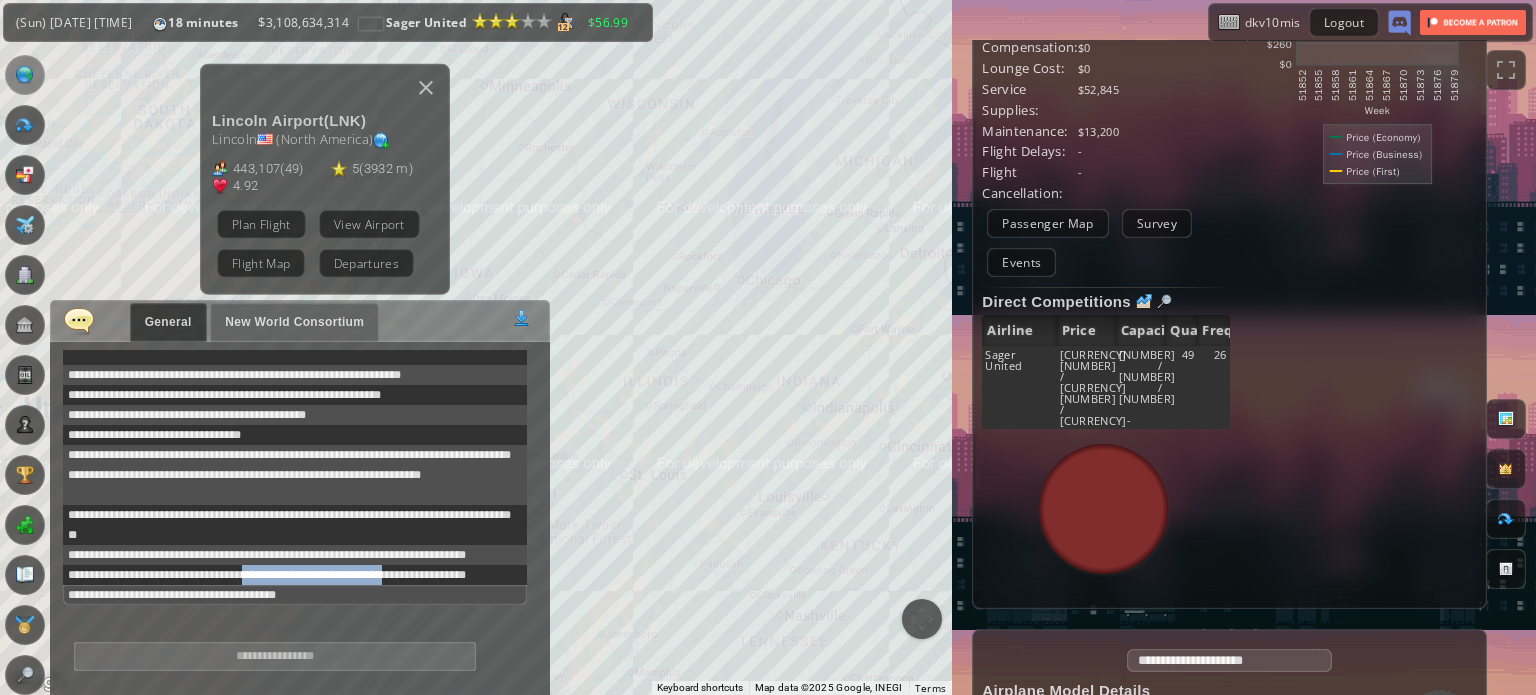 drag, startPoint x: 299, startPoint y: 568, endPoint x: 403, endPoint y: 570, distance: 104.019226 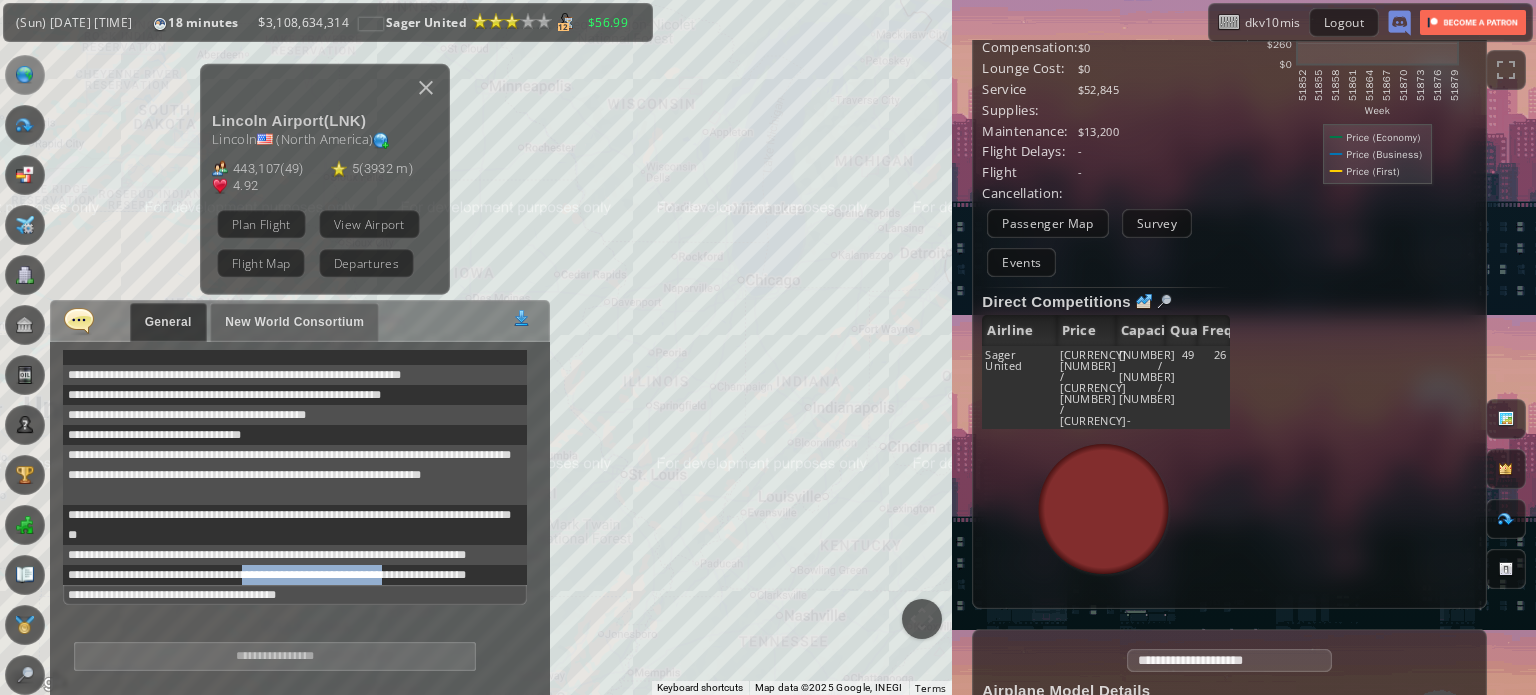 click on "**********" at bounding box center [295, 575] 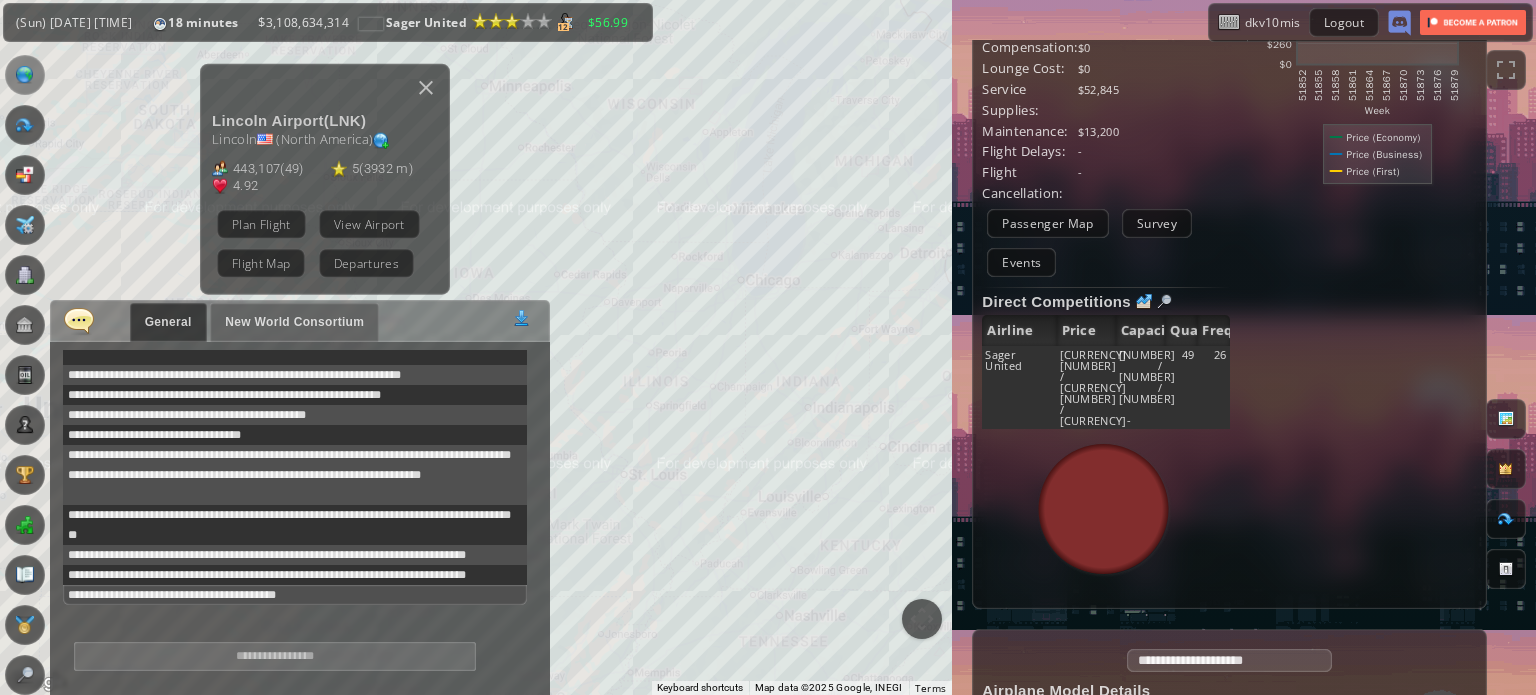 click on "**********" at bounding box center (295, 575) 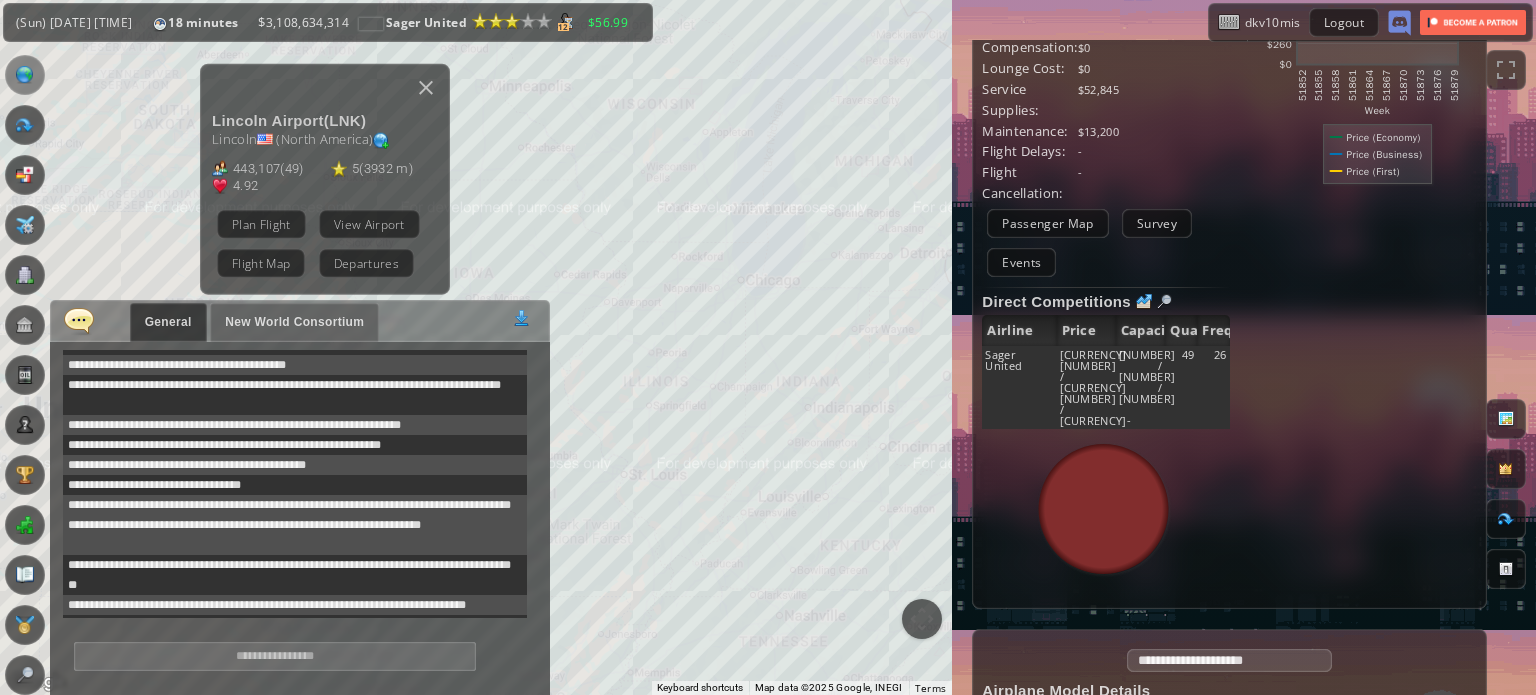 scroll, scrollTop: 198, scrollLeft: 0, axis: vertical 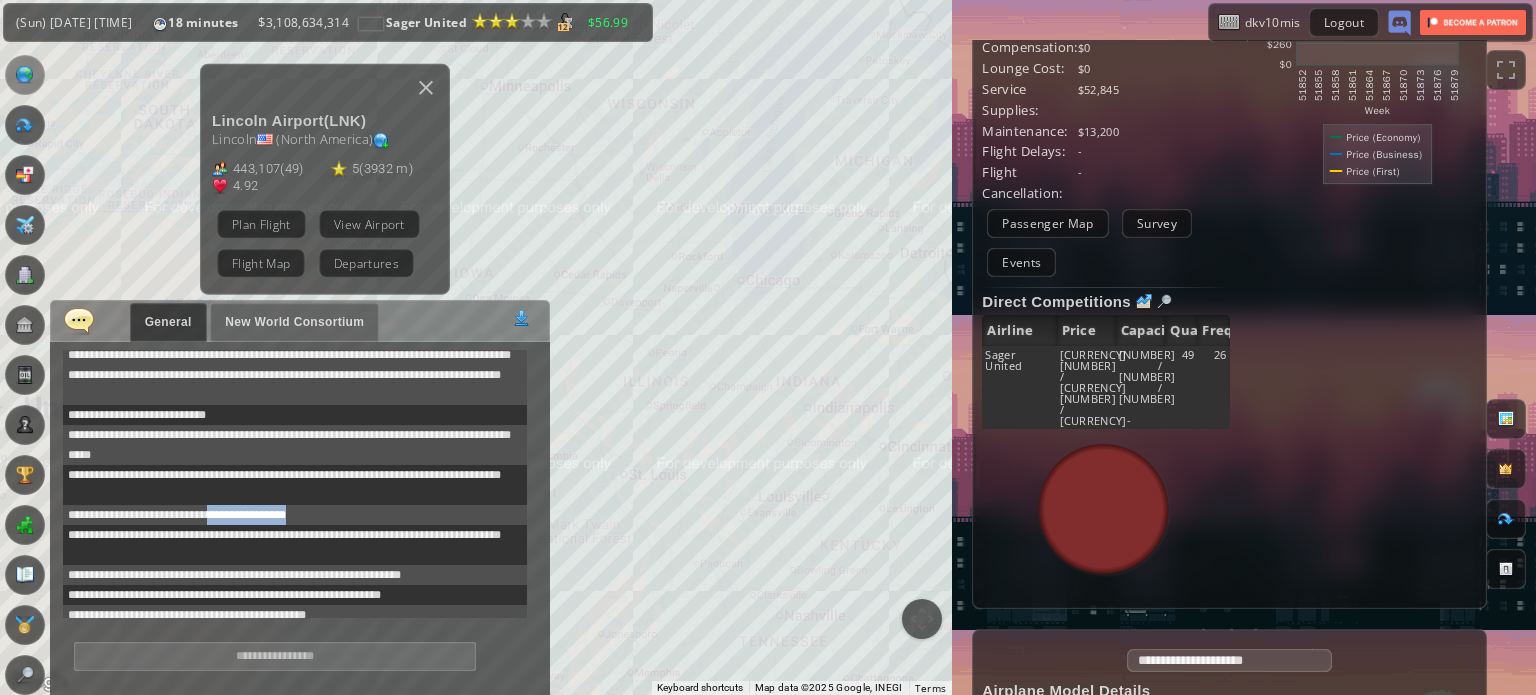 drag, startPoint x: 225, startPoint y: 511, endPoint x: 308, endPoint y: 515, distance: 83.09633 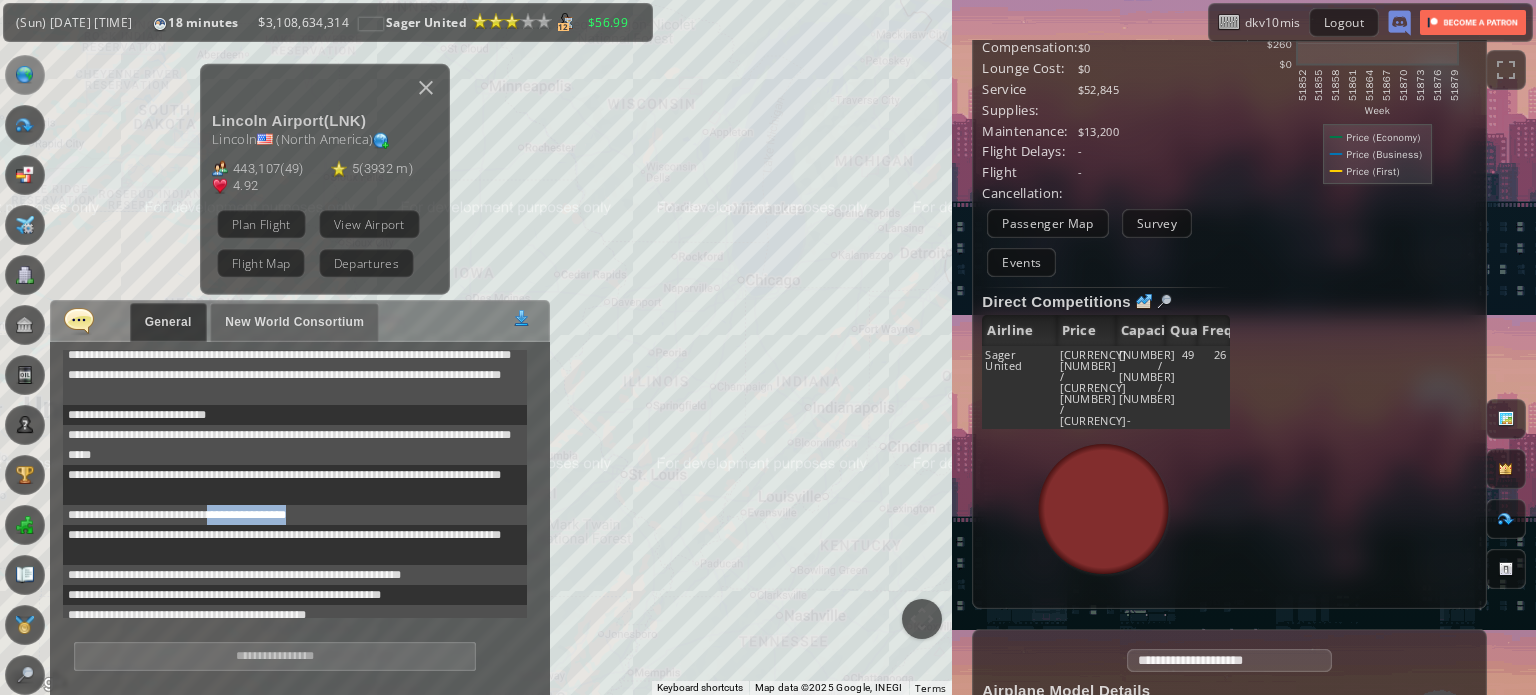 click on "**********" at bounding box center (295, 515) 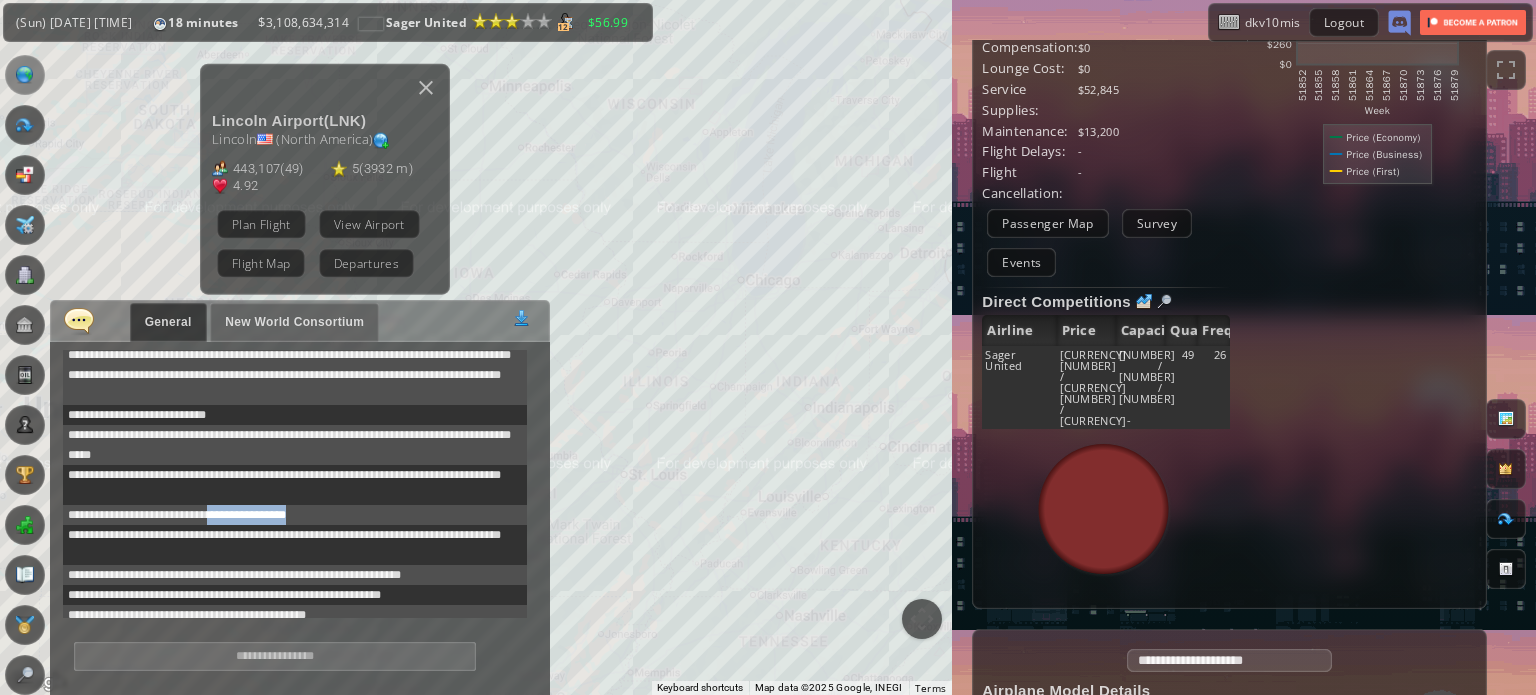 click on "**********" at bounding box center (295, 515) 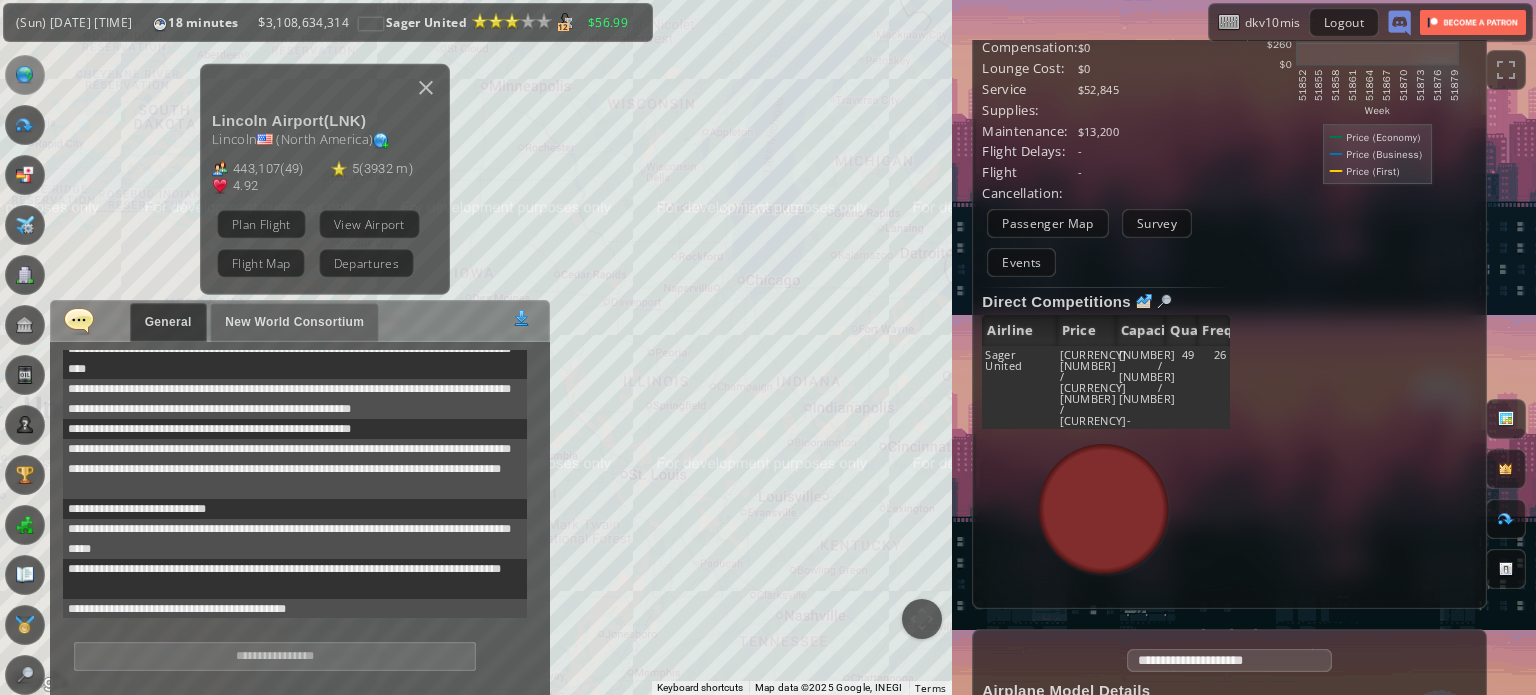 scroll, scrollTop: 98, scrollLeft: 0, axis: vertical 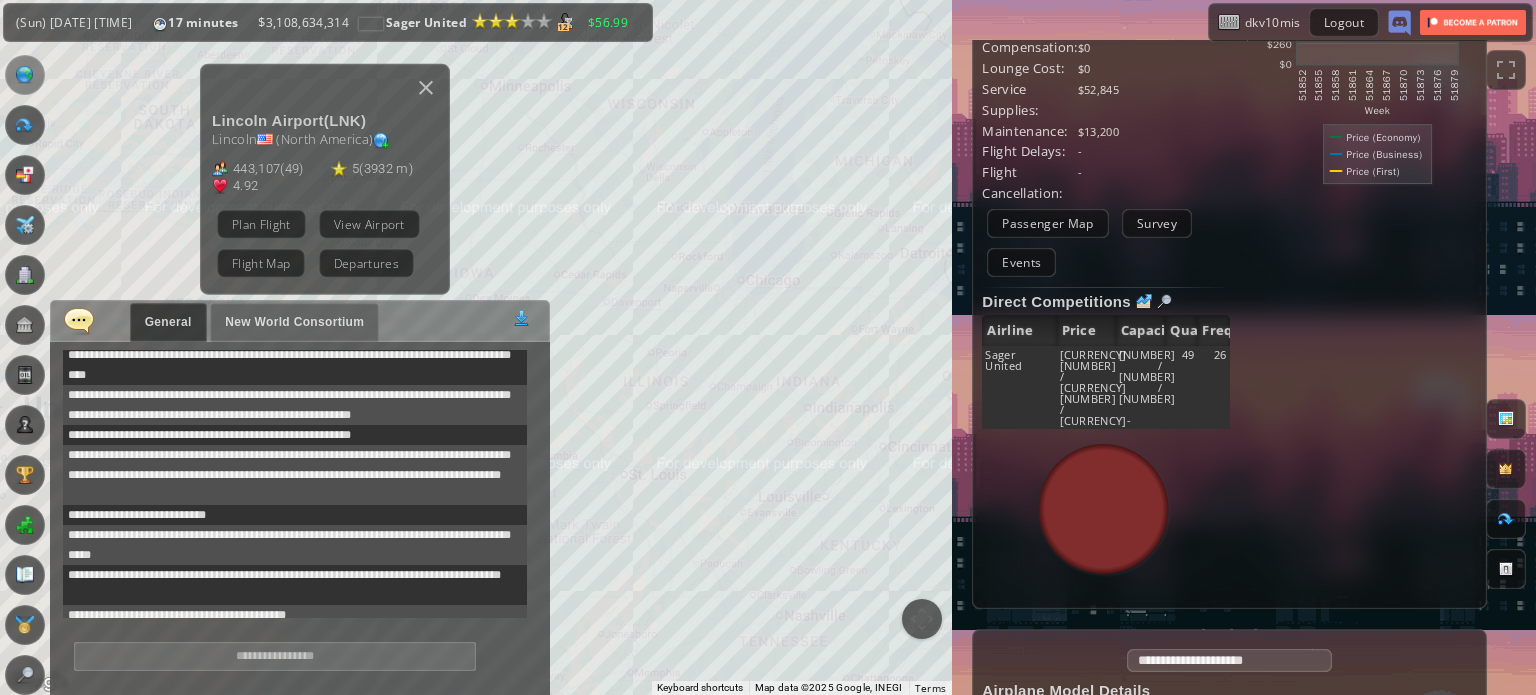 click at bounding box center [79, 320] 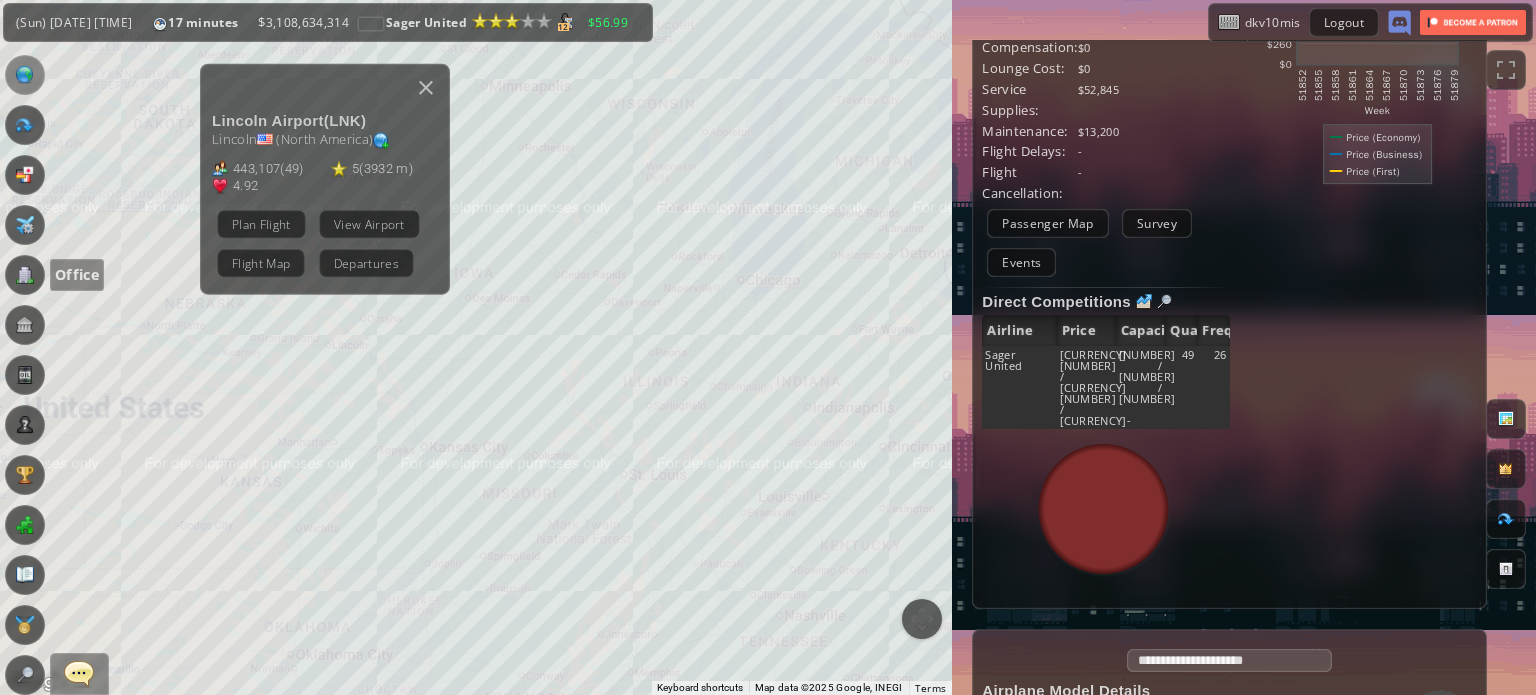 click at bounding box center [25, 275] 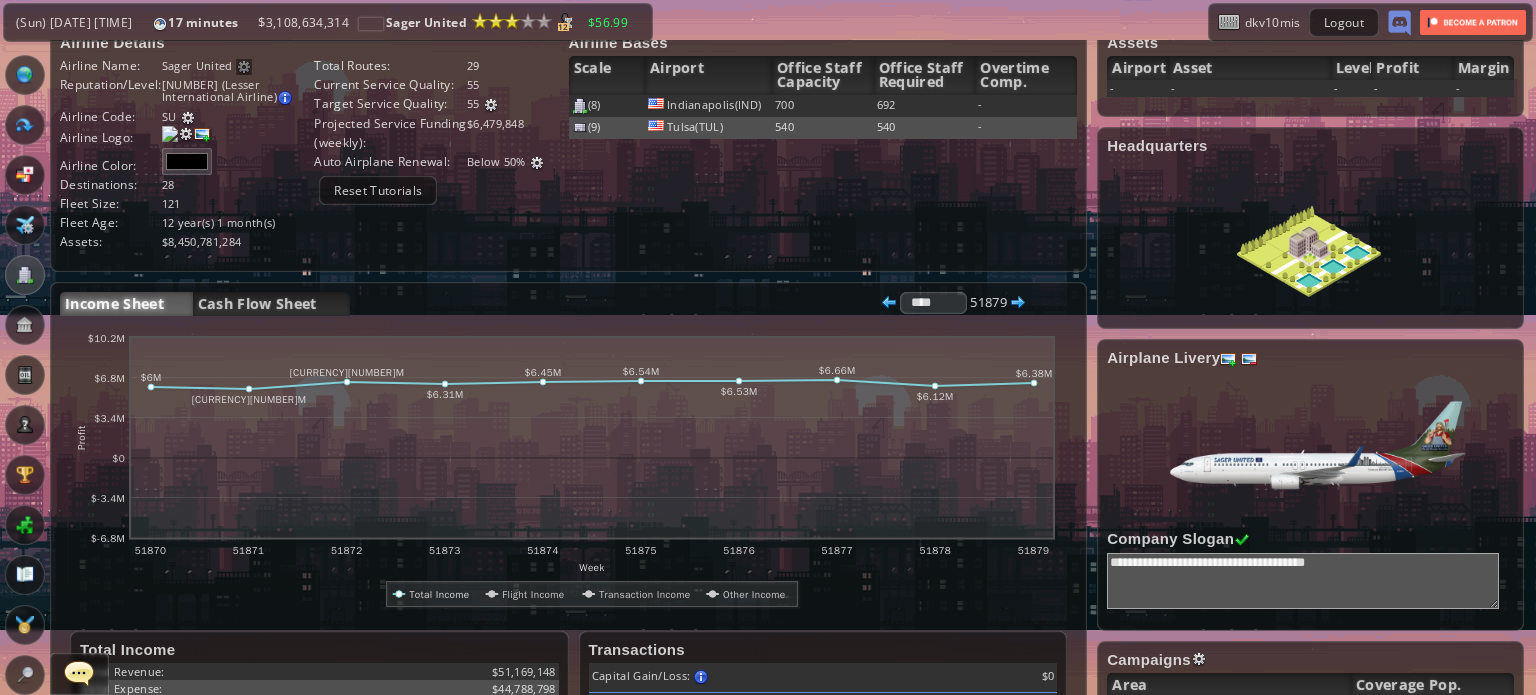 scroll, scrollTop: 0, scrollLeft: 0, axis: both 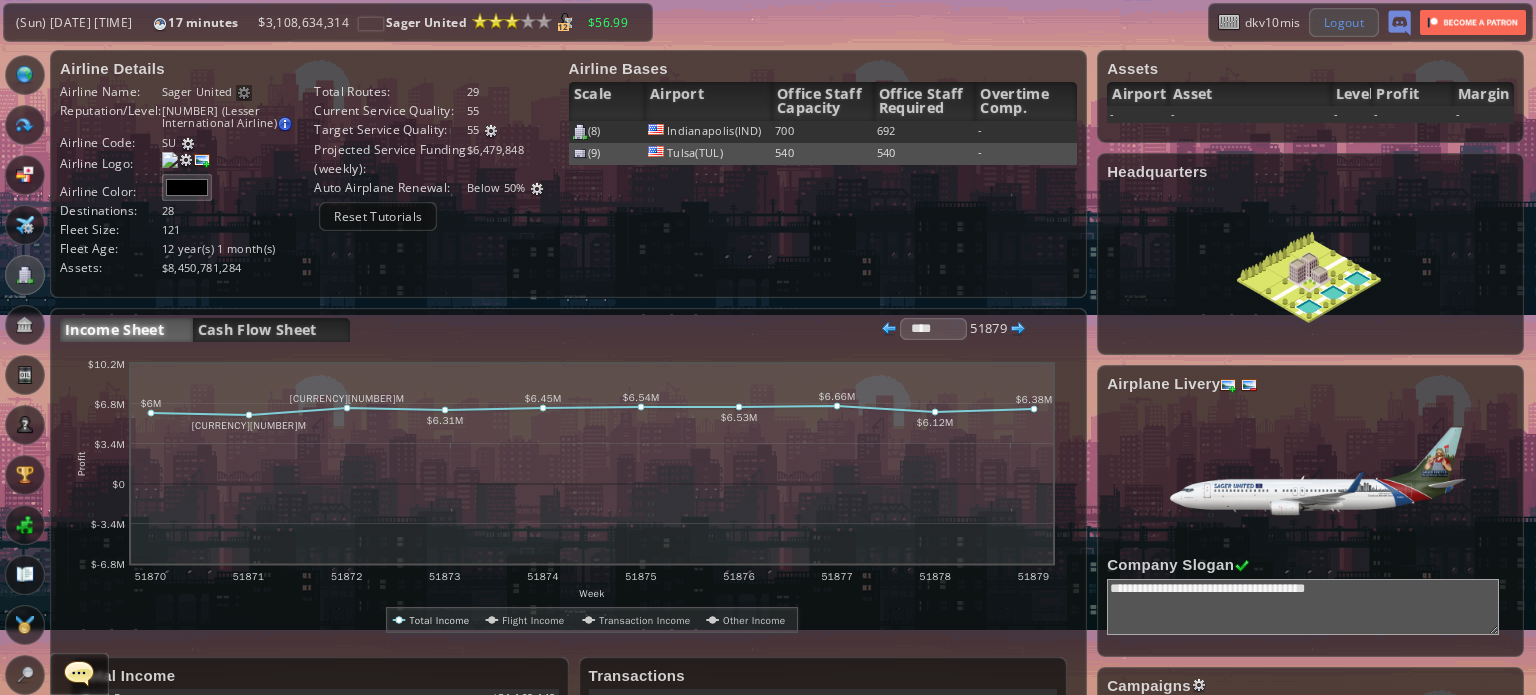 click on "Logout" at bounding box center (1344, 22) 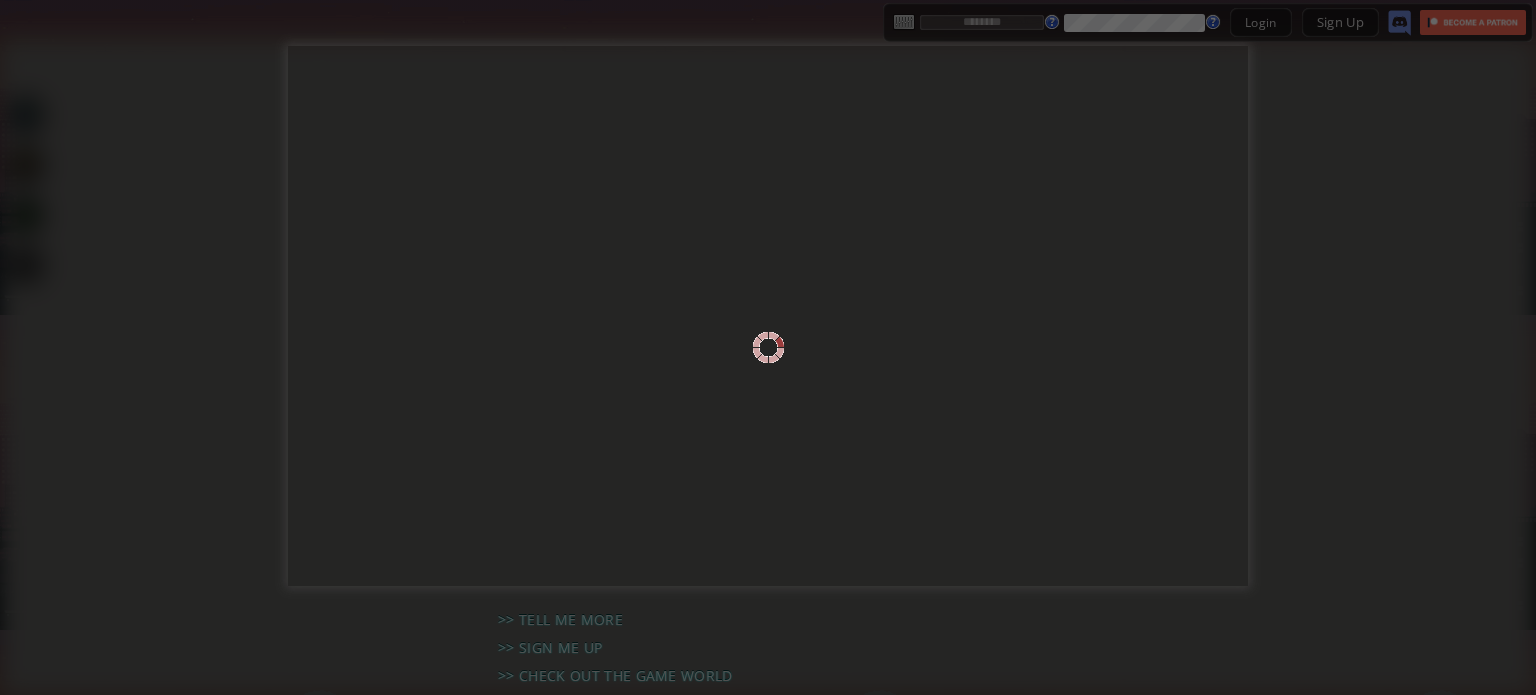 scroll, scrollTop: 0, scrollLeft: 0, axis: both 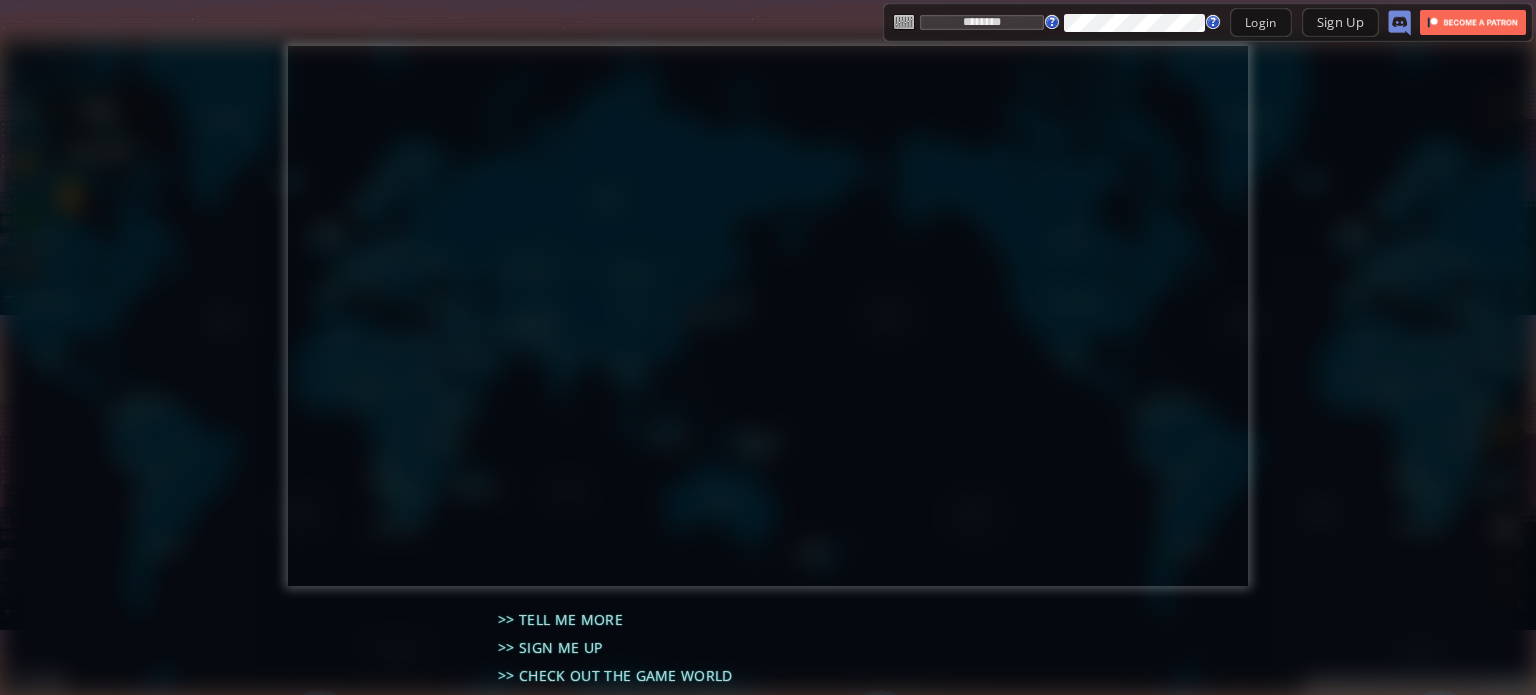 click on "********" at bounding box center [982, 22] 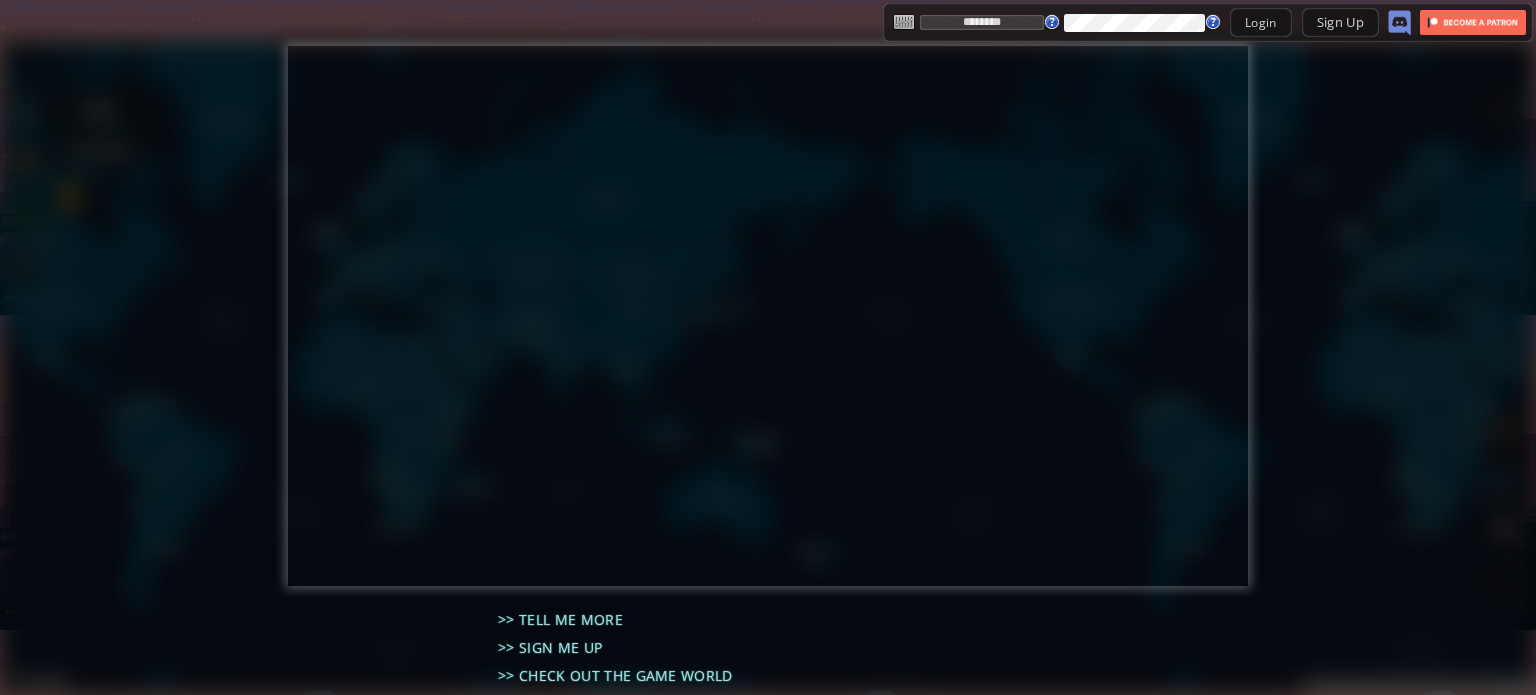 type on "********" 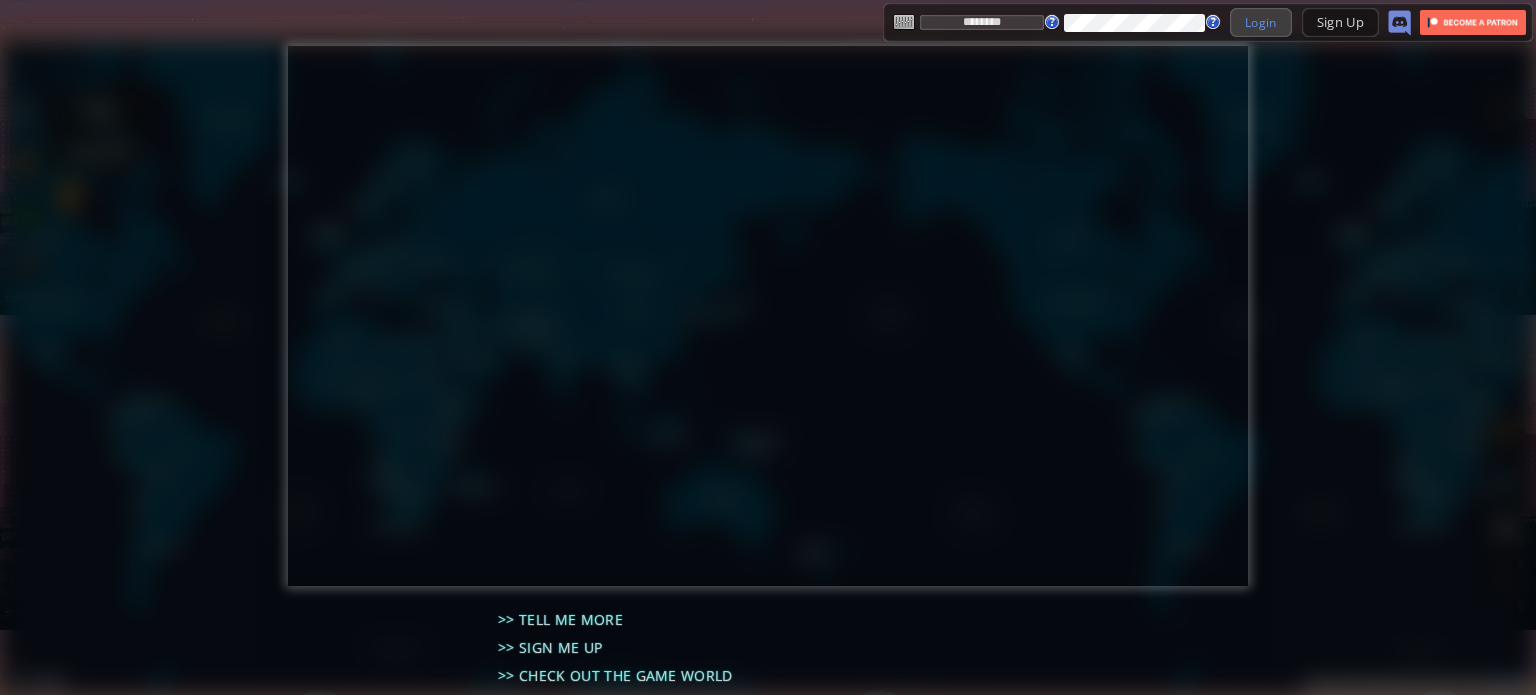 drag, startPoint x: 1246, startPoint y: 28, endPoint x: 1232, endPoint y: 33, distance: 14.866069 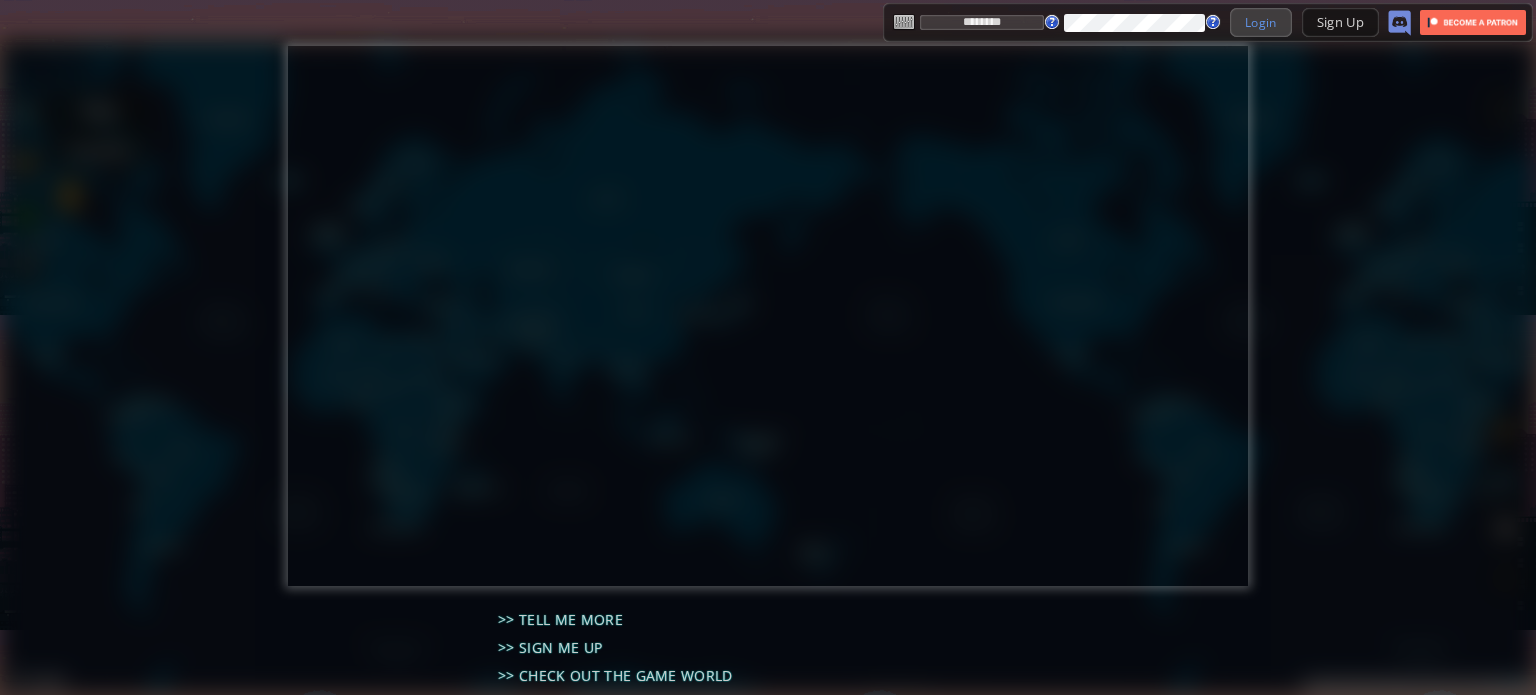 click on "Login" at bounding box center [1261, 22] 